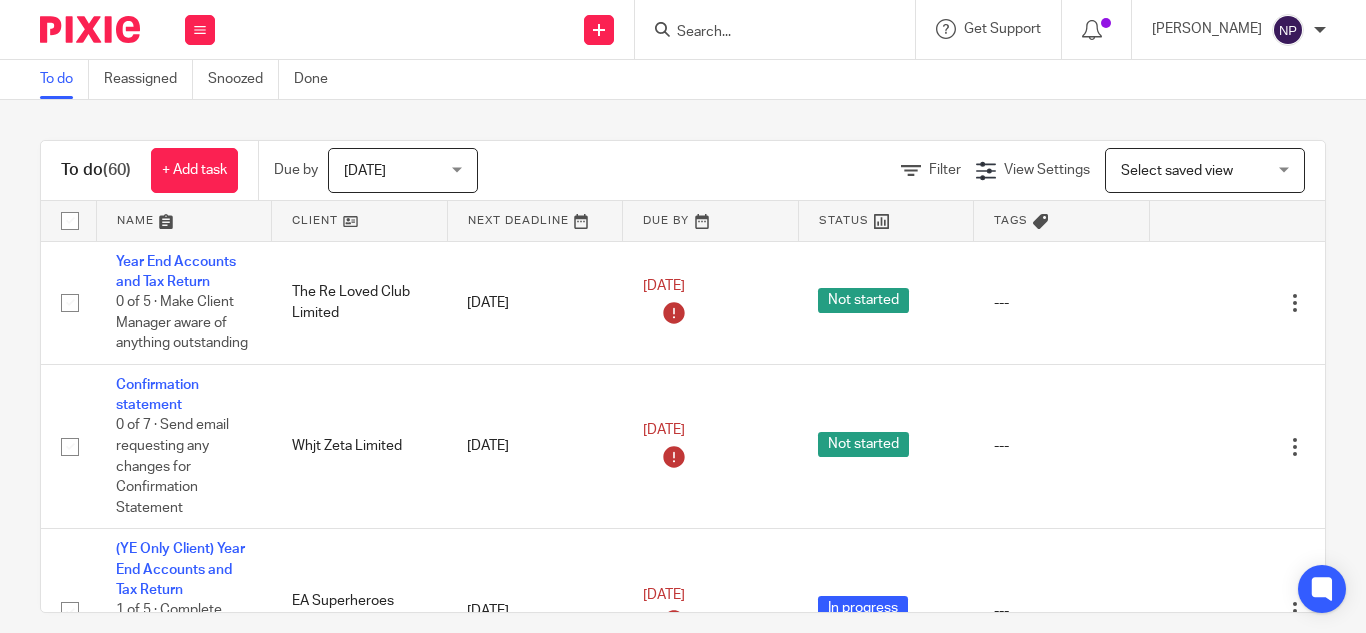 scroll, scrollTop: 0, scrollLeft: 0, axis: both 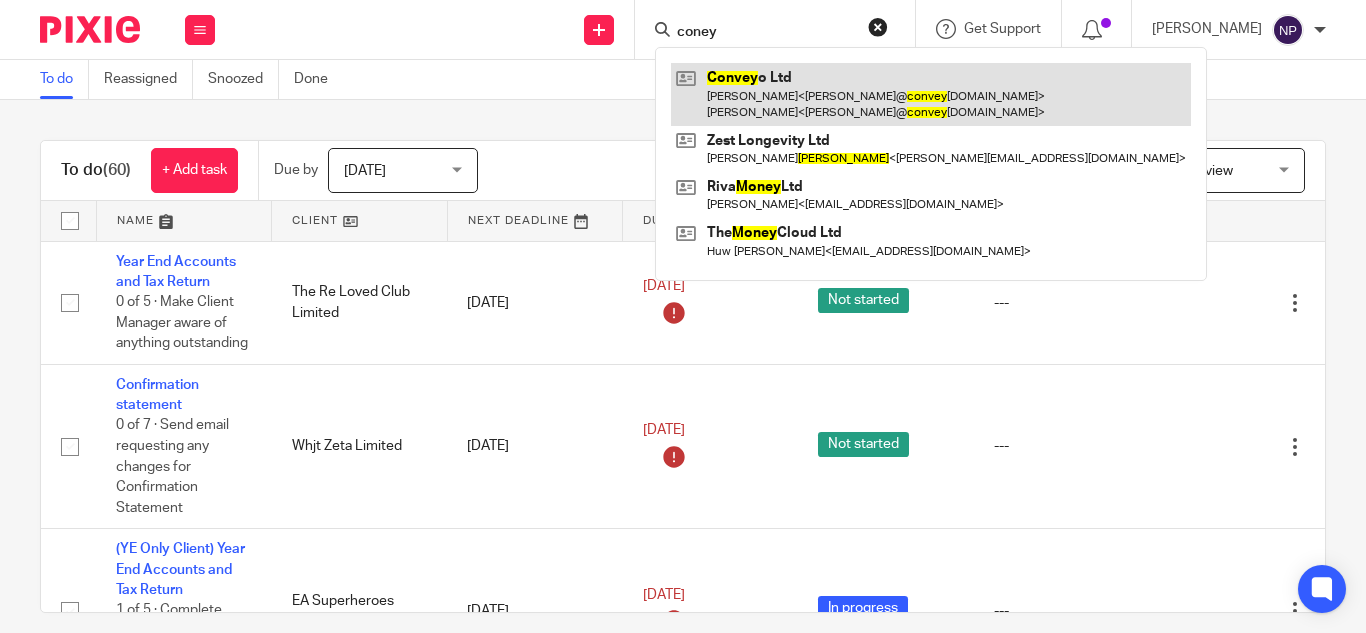 type on "coney" 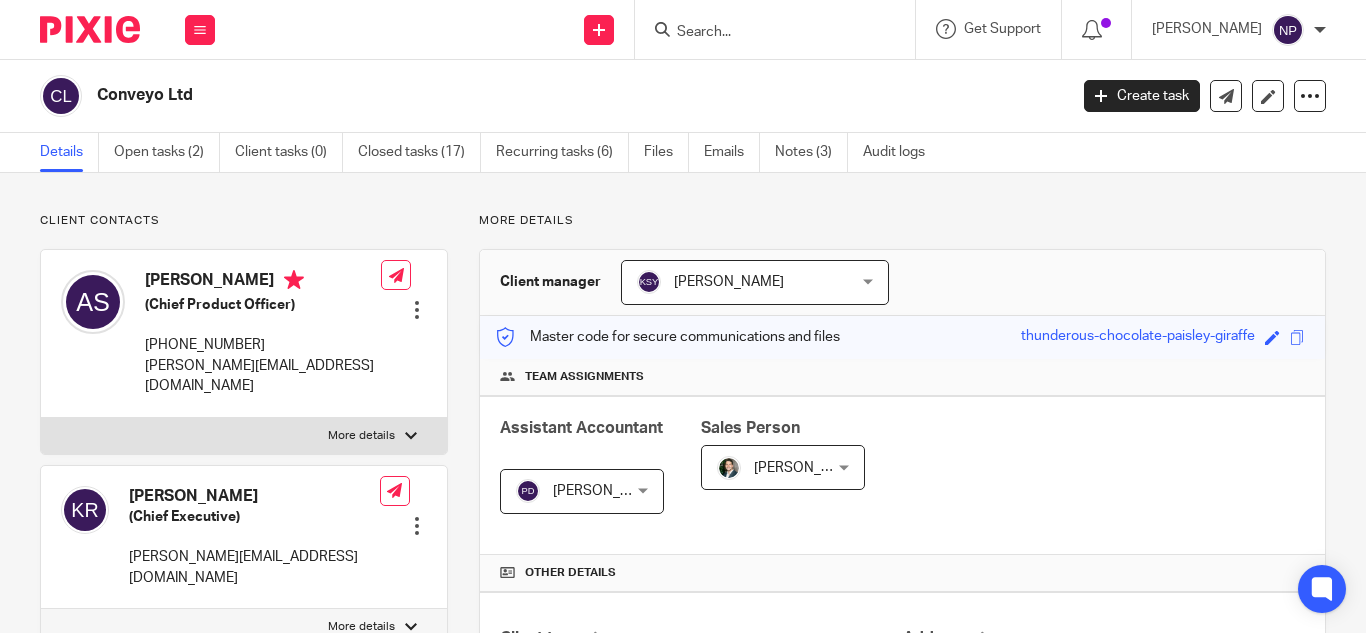 scroll, scrollTop: 0, scrollLeft: 0, axis: both 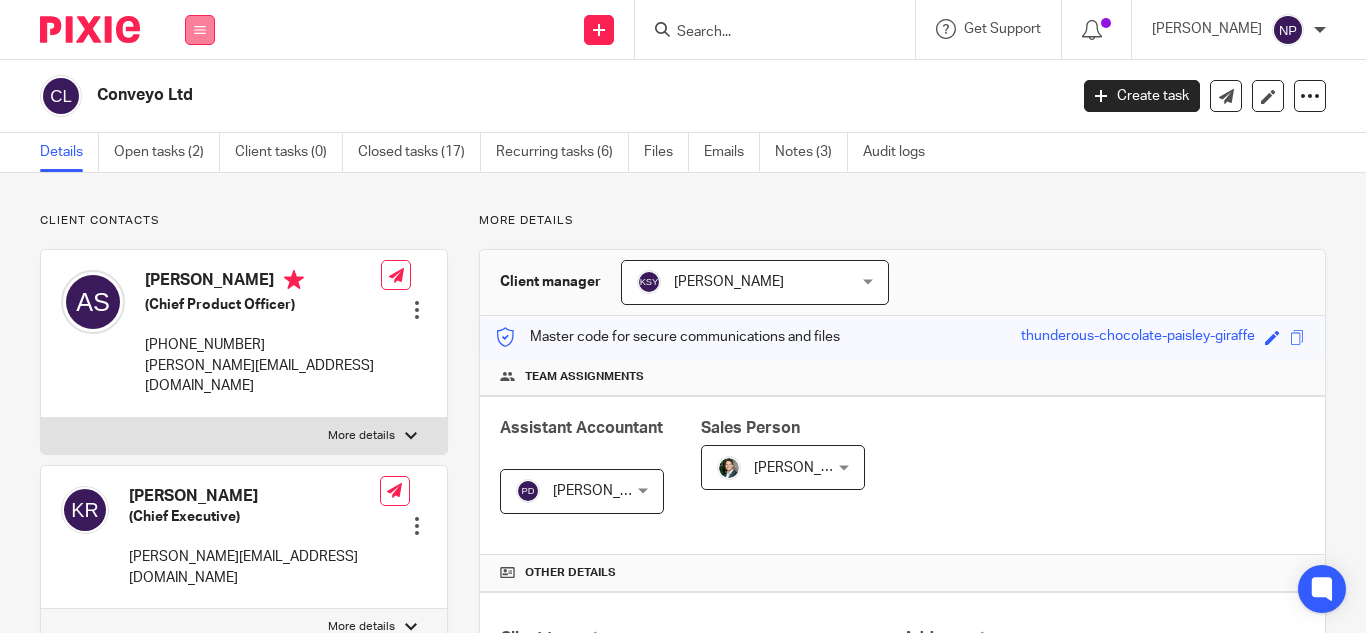 click at bounding box center [200, 30] 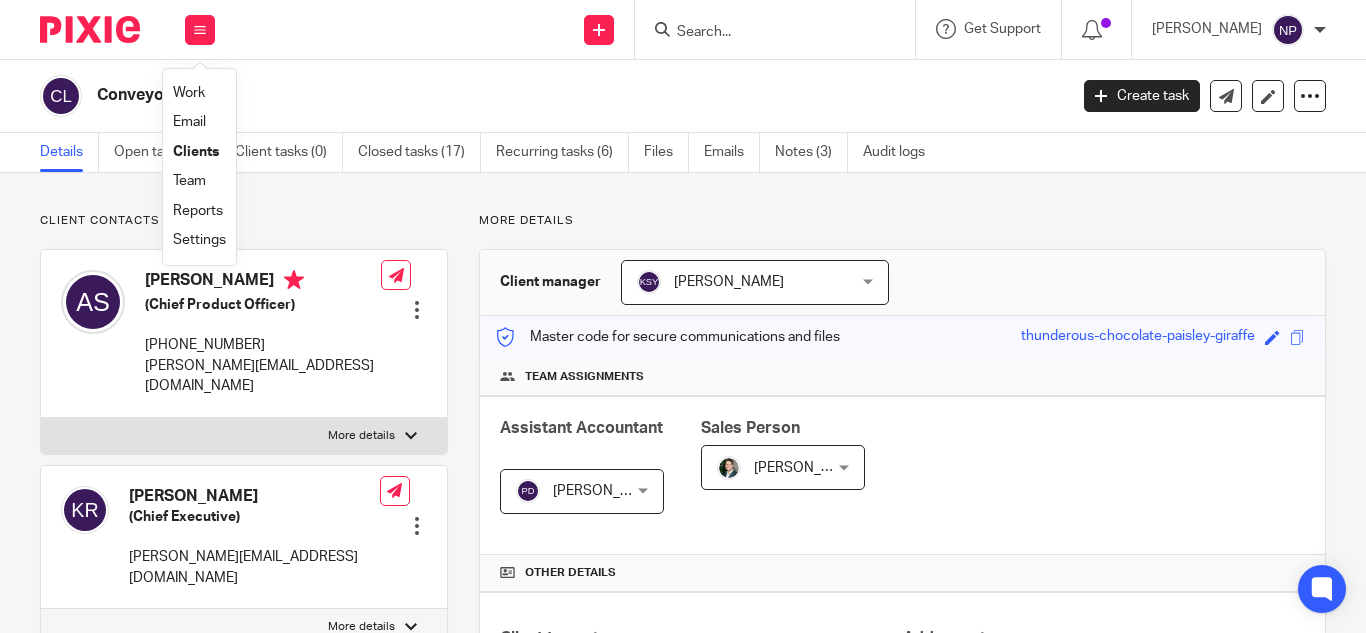 click on "Work" at bounding box center [189, 93] 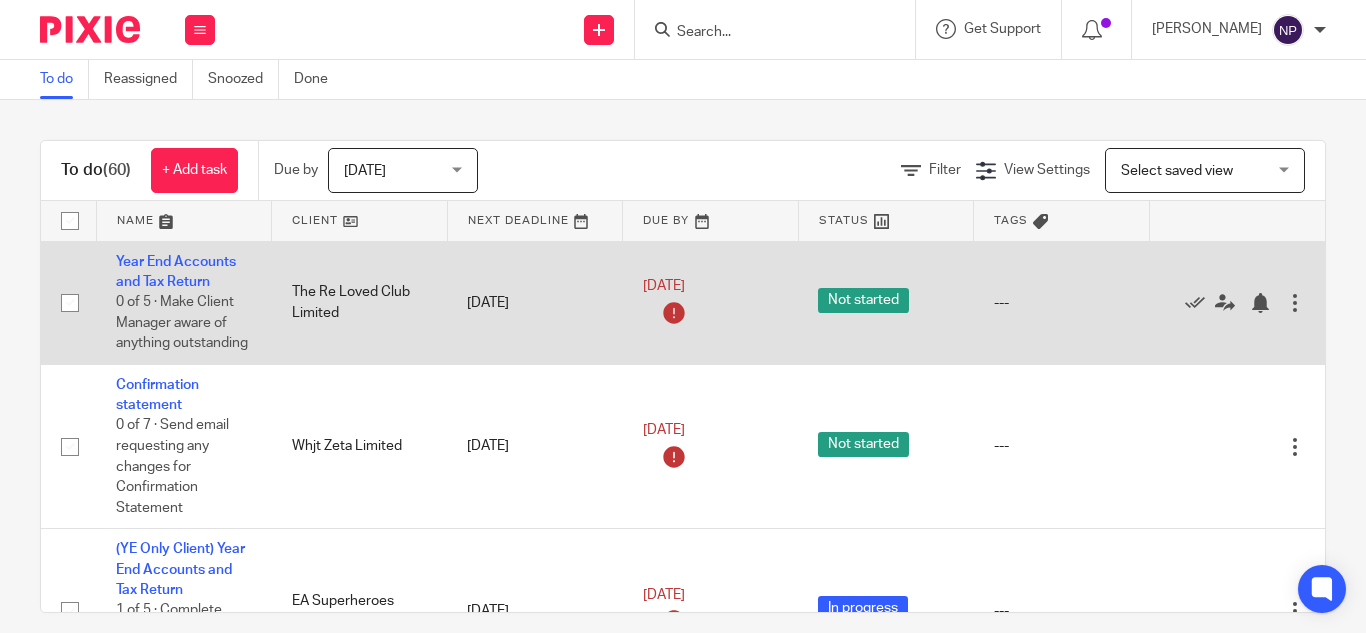 scroll, scrollTop: 0, scrollLeft: 0, axis: both 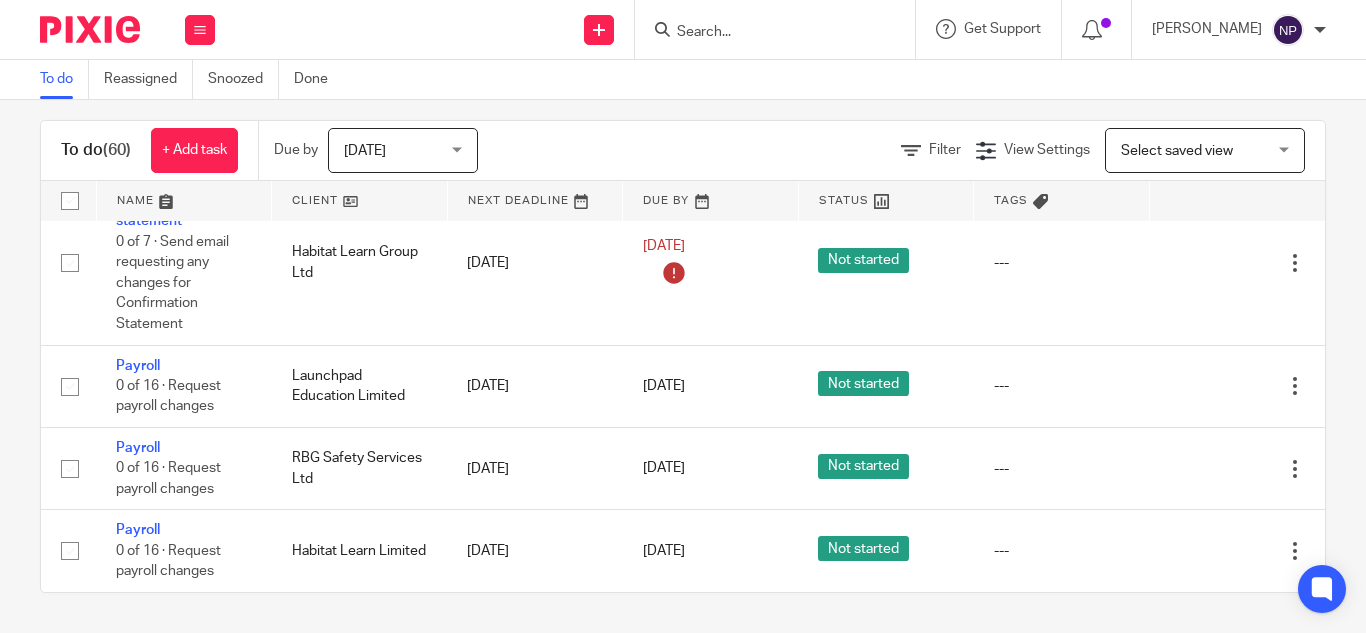 click at bounding box center [765, 33] 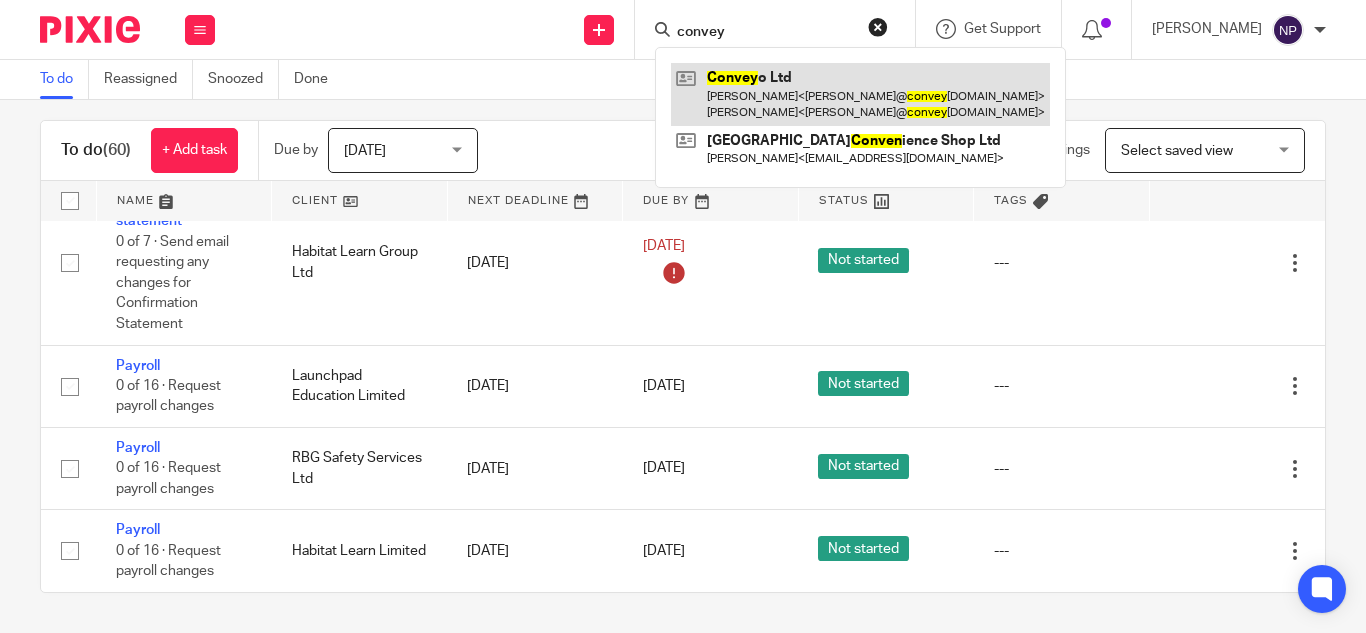 type on "convey" 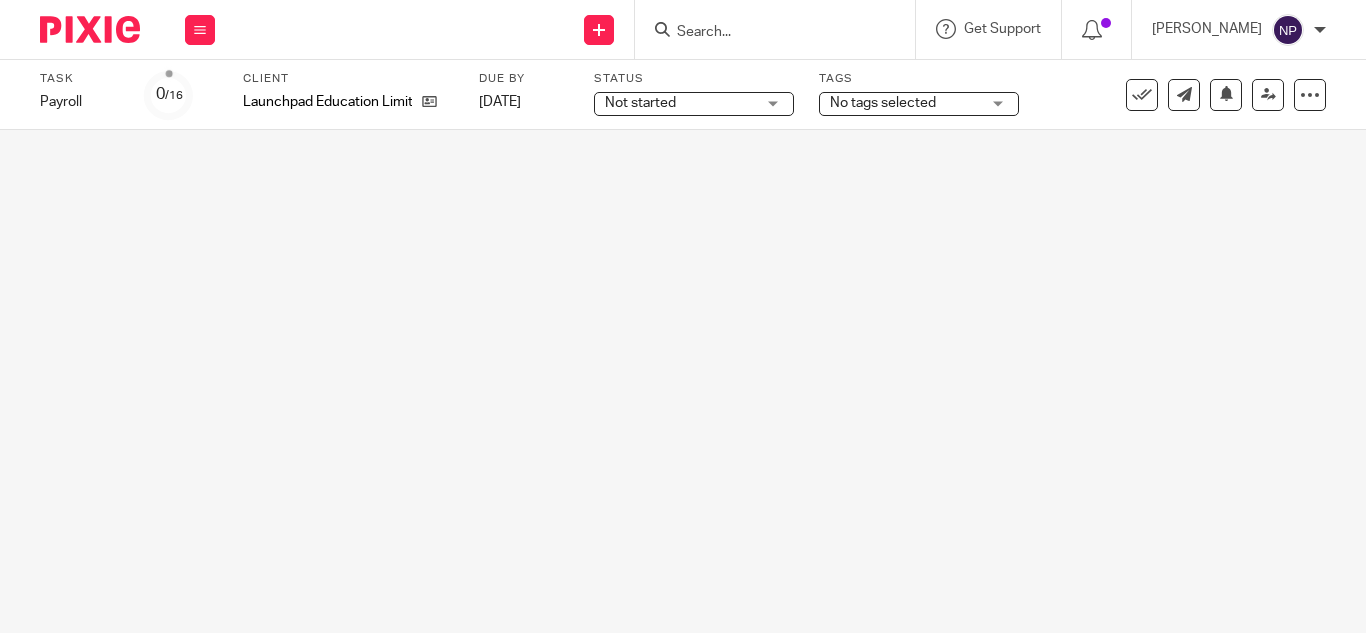 scroll, scrollTop: 0, scrollLeft: 0, axis: both 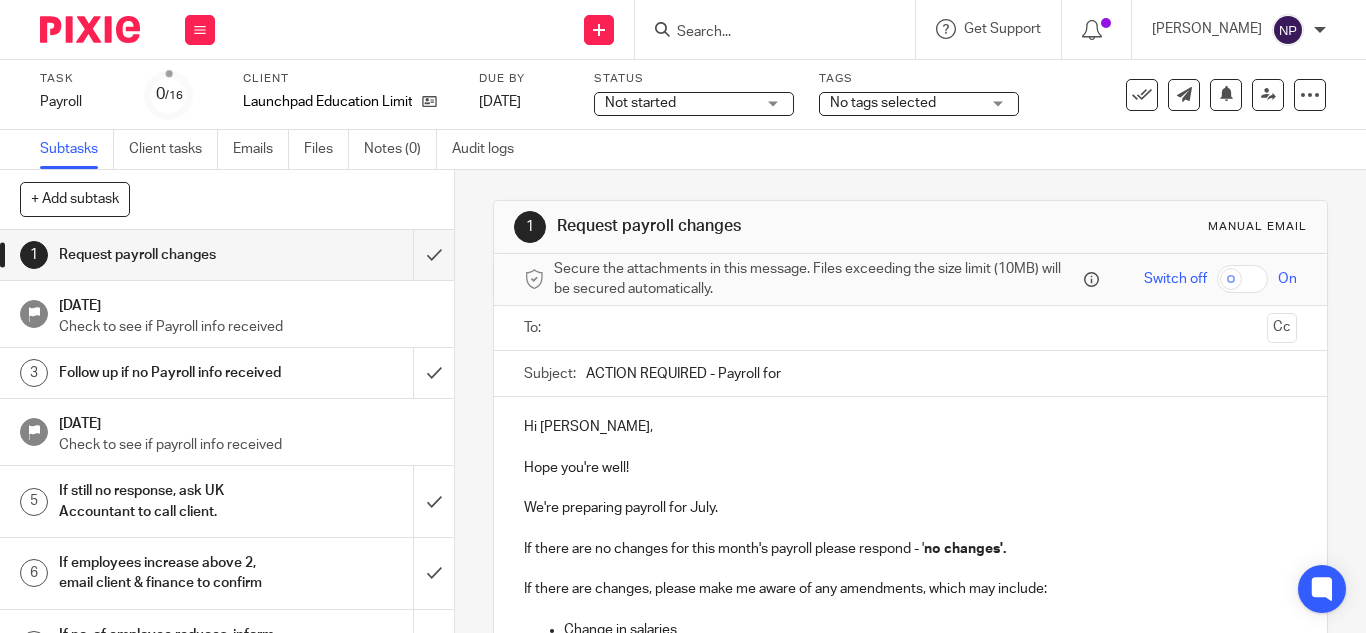 click at bounding box center [909, 328] 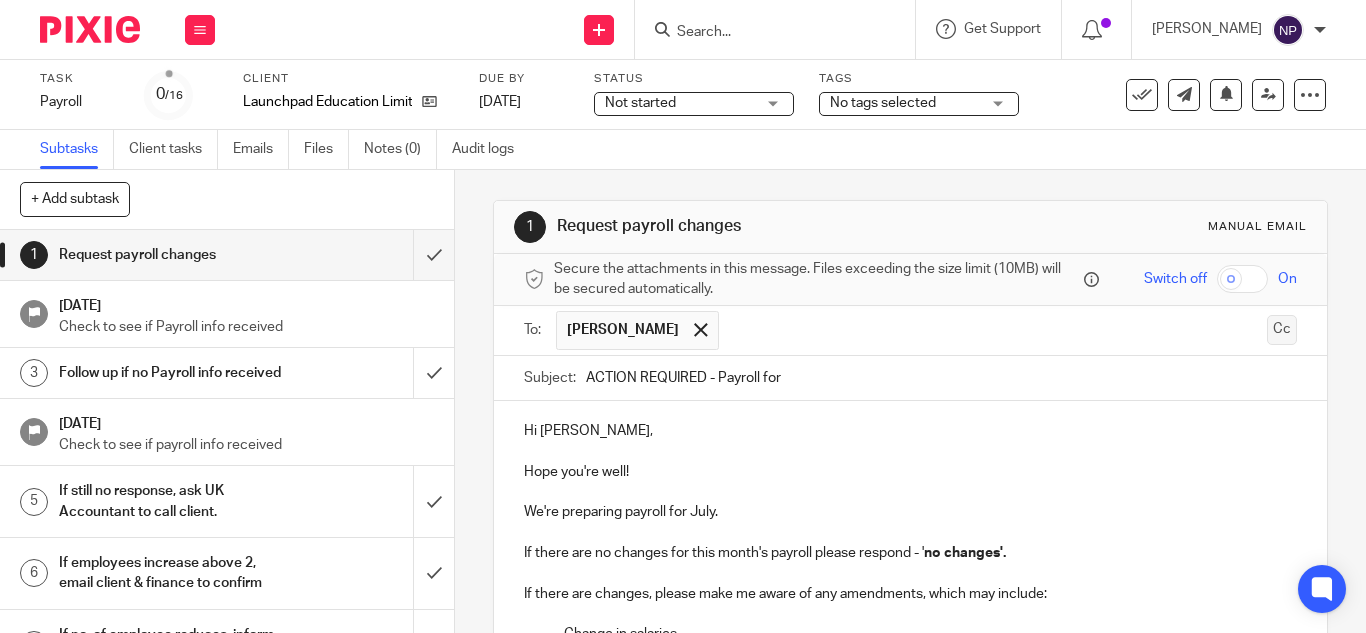 click on "Cc" at bounding box center (1282, 330) 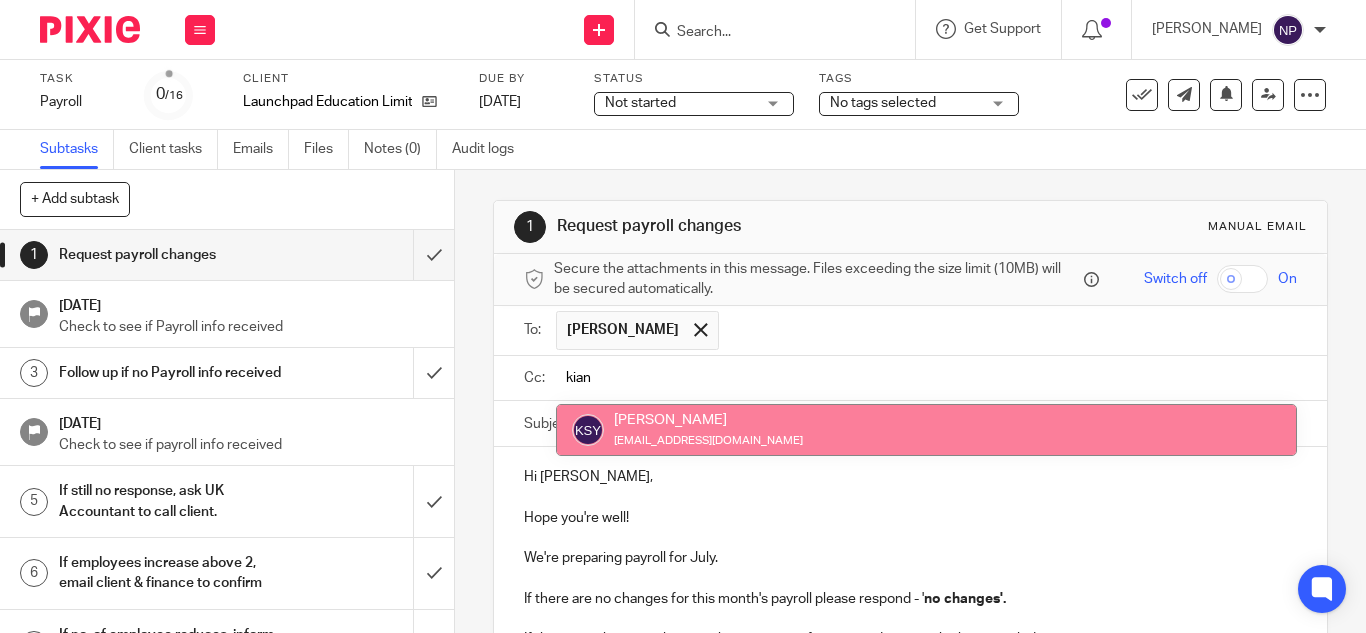 type on "kian" 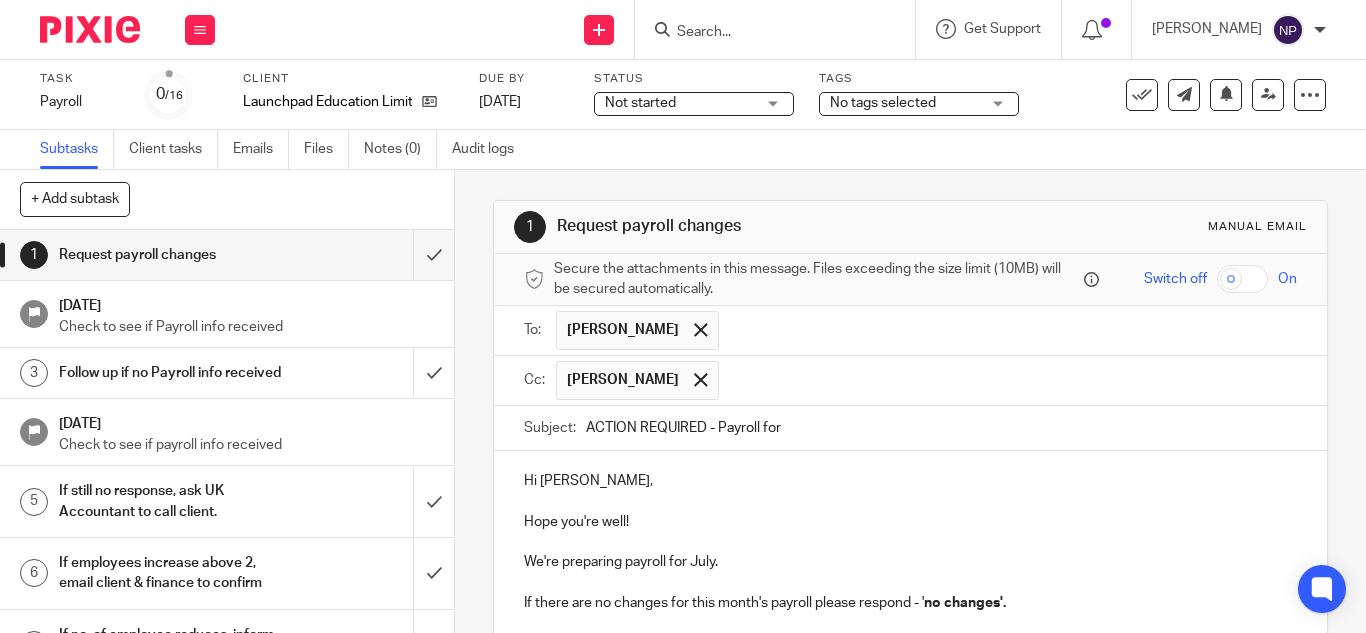 click on "ACTION REQUIRED - Payroll for" at bounding box center [941, 428] 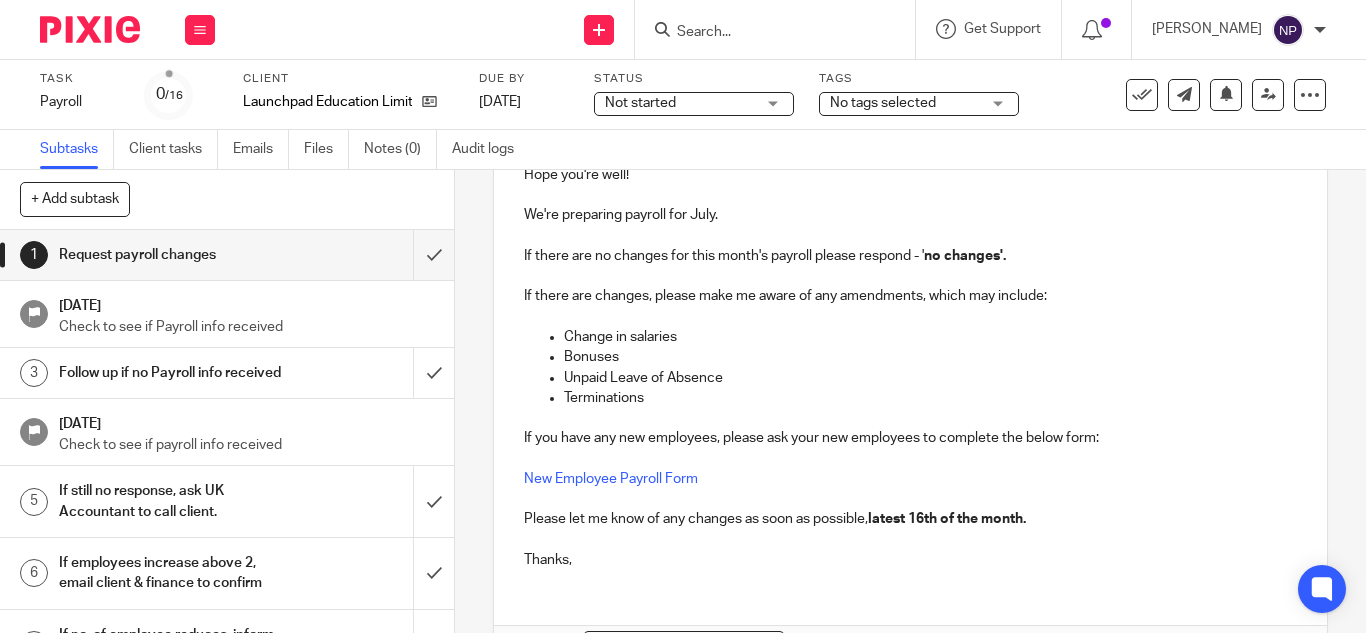 scroll, scrollTop: 478, scrollLeft: 0, axis: vertical 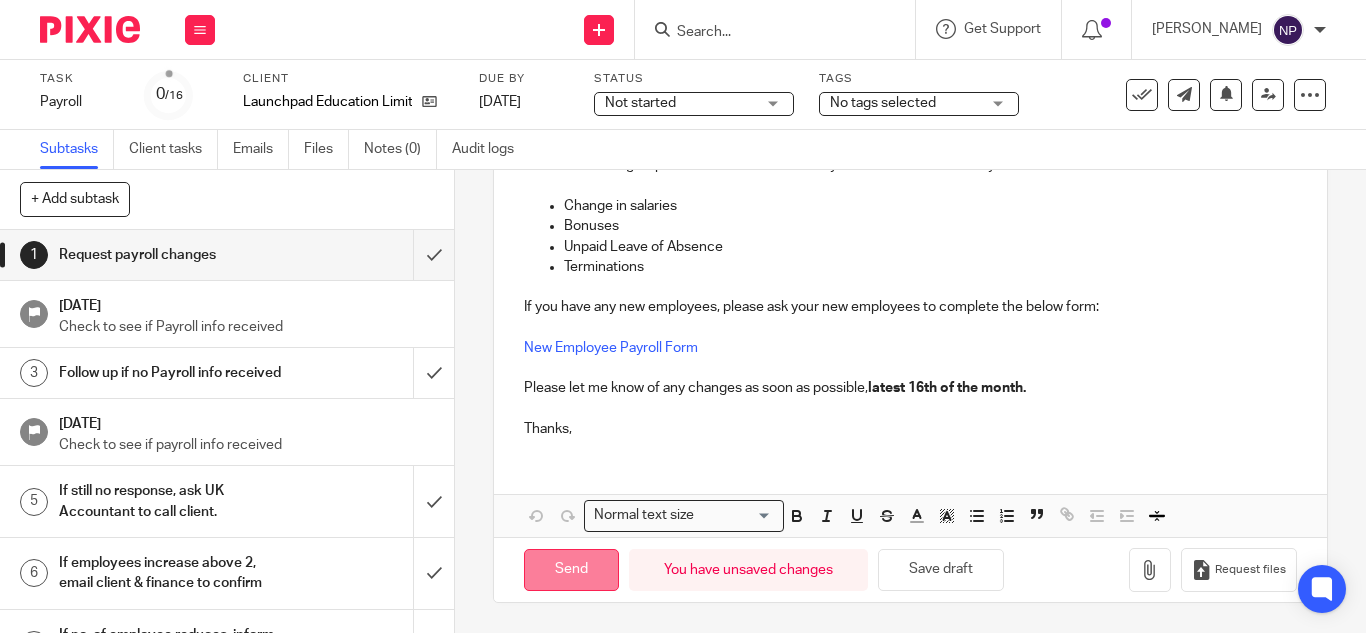 type on "ACTION REQUIRED - Payroll for [DATE]" 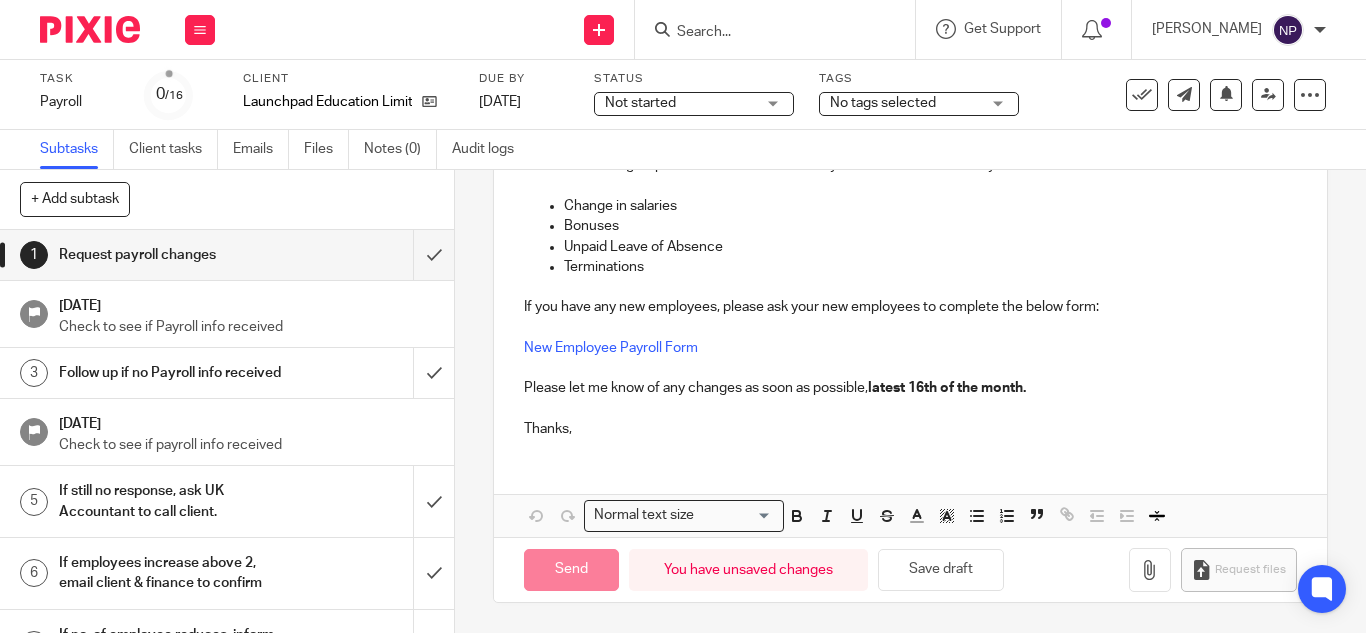 type on "Sent" 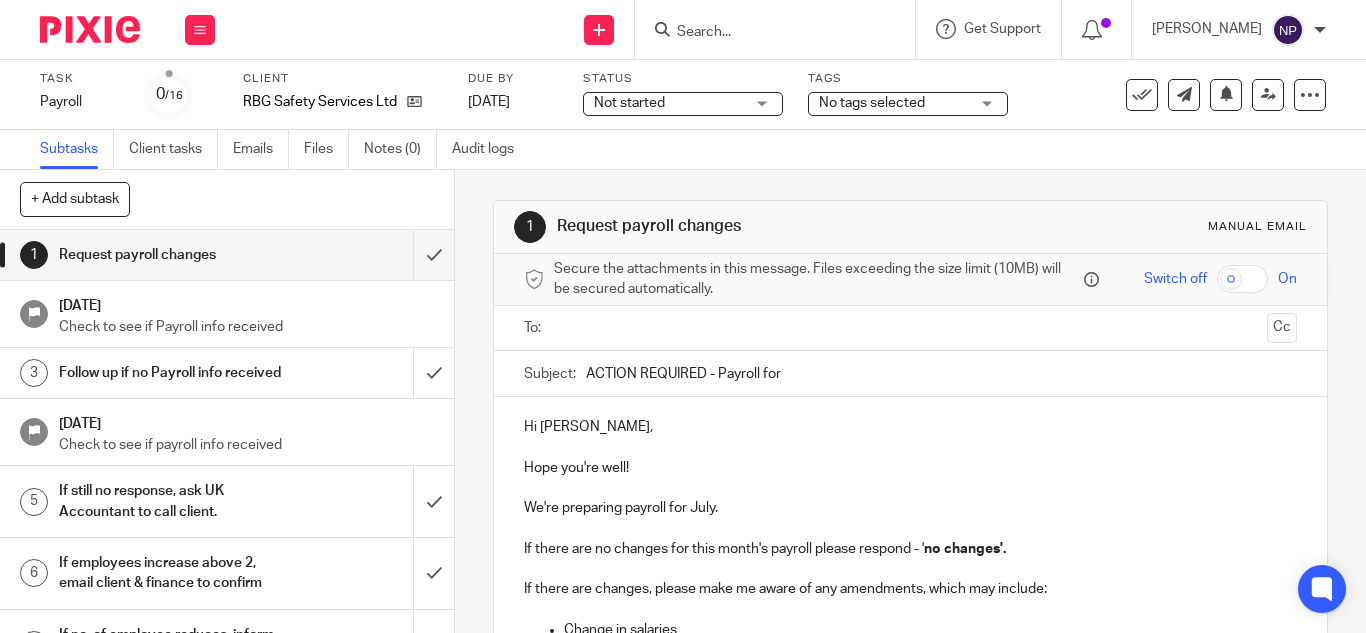 scroll, scrollTop: 0, scrollLeft: 0, axis: both 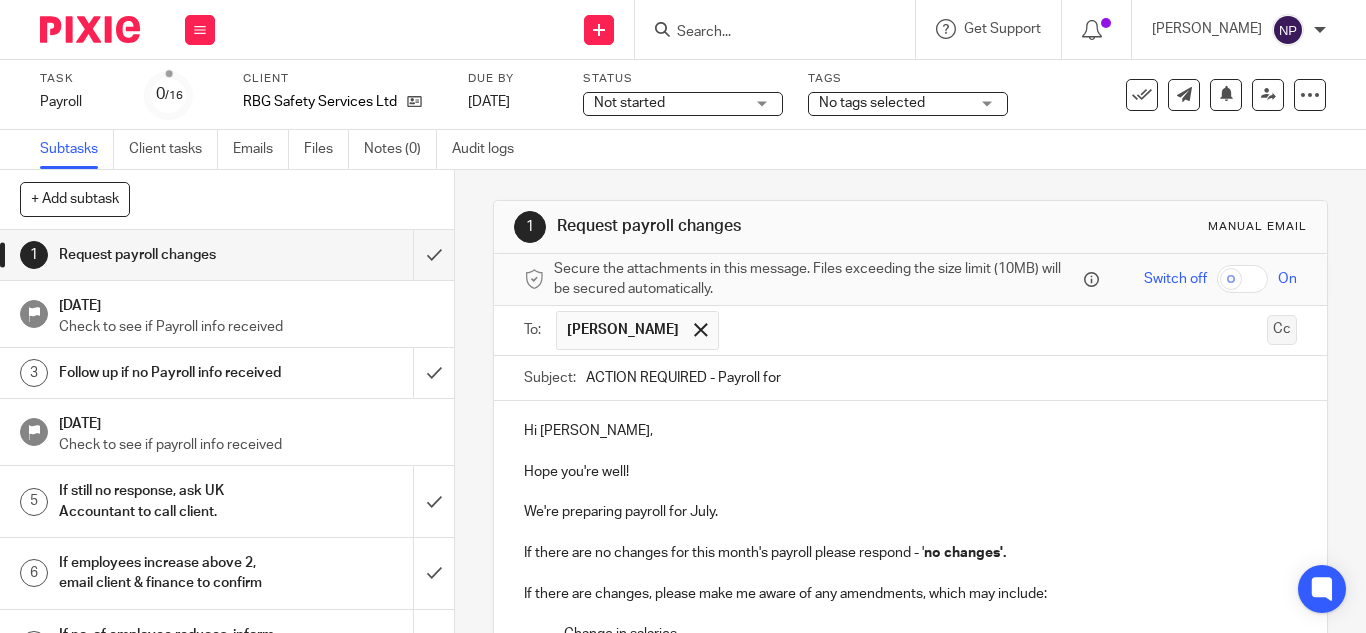 click on "Cc" at bounding box center [1282, 330] 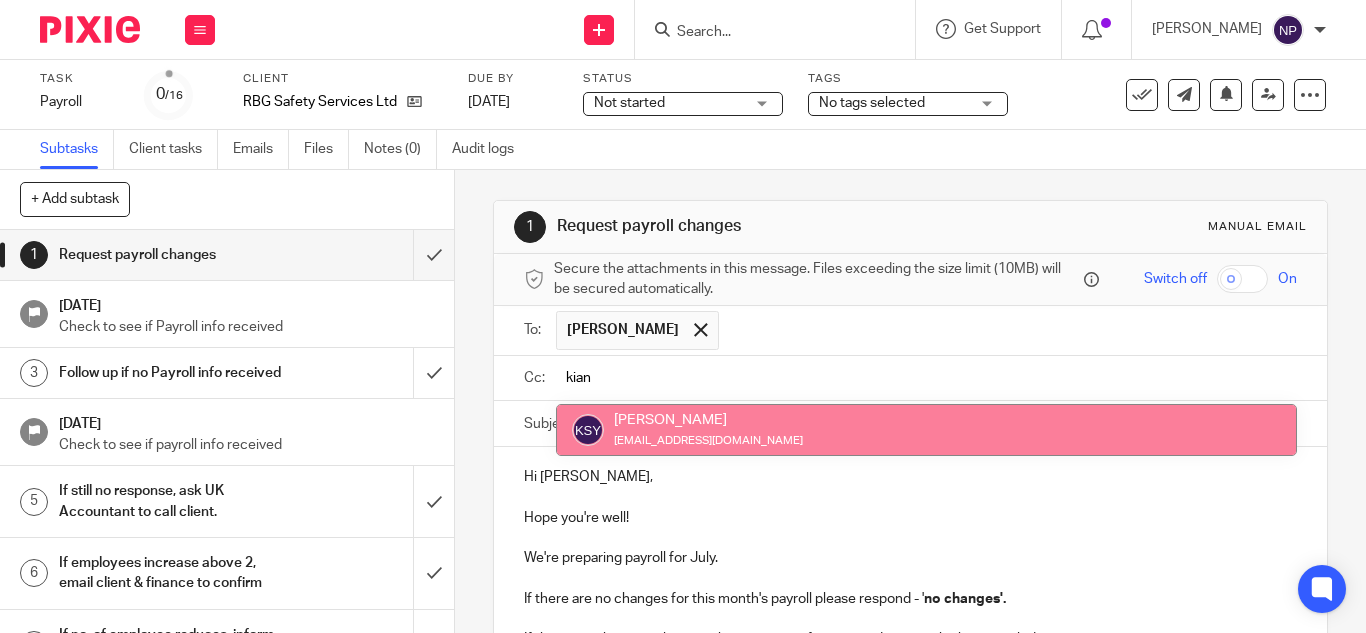 type on "kian" 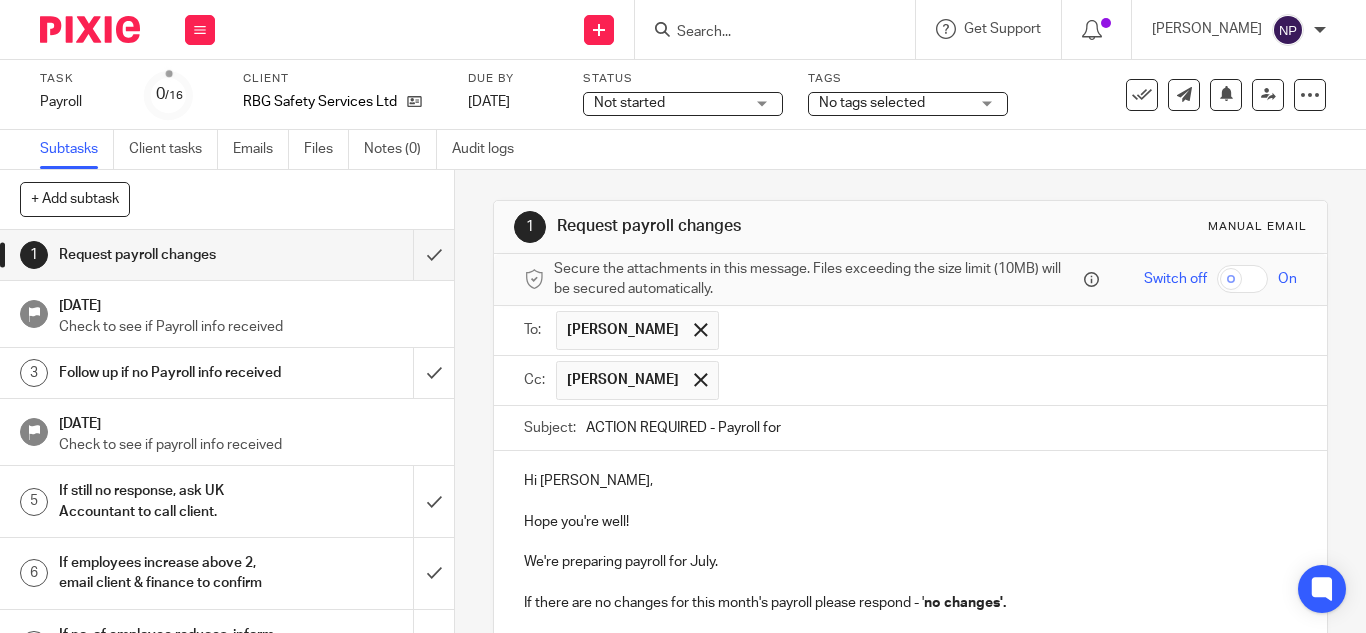 click on "ACTION REQUIRED - Payroll for" at bounding box center (941, 428) 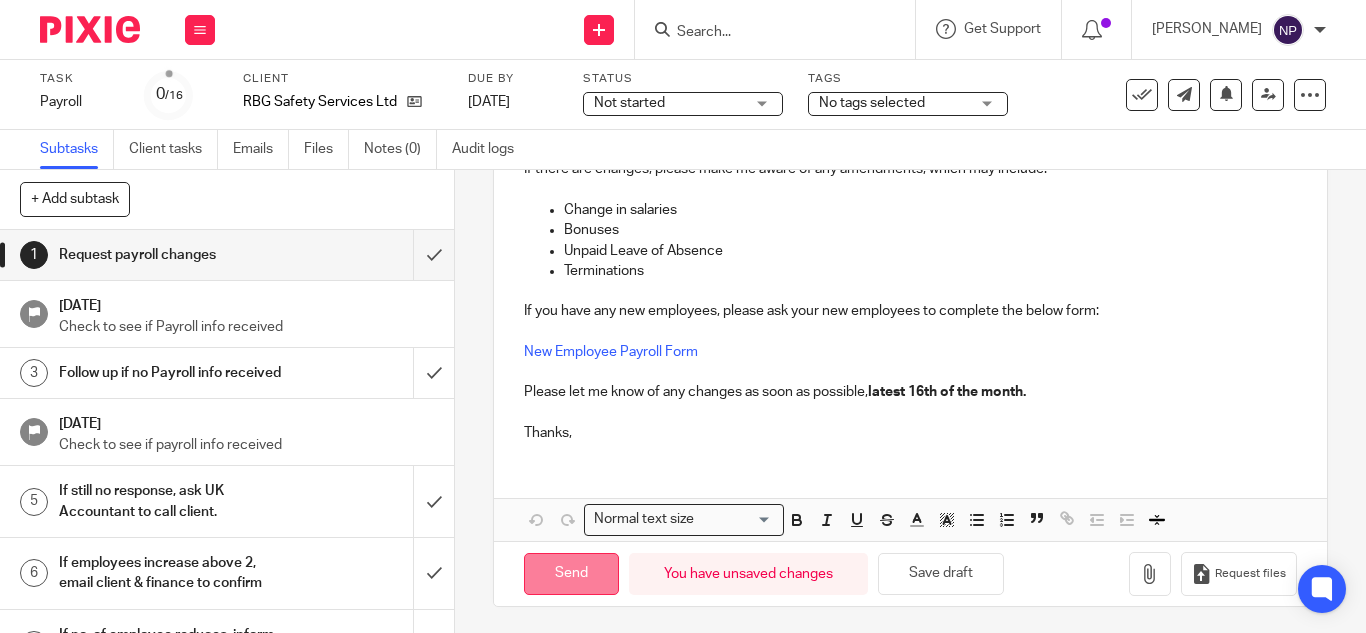 scroll, scrollTop: 478, scrollLeft: 0, axis: vertical 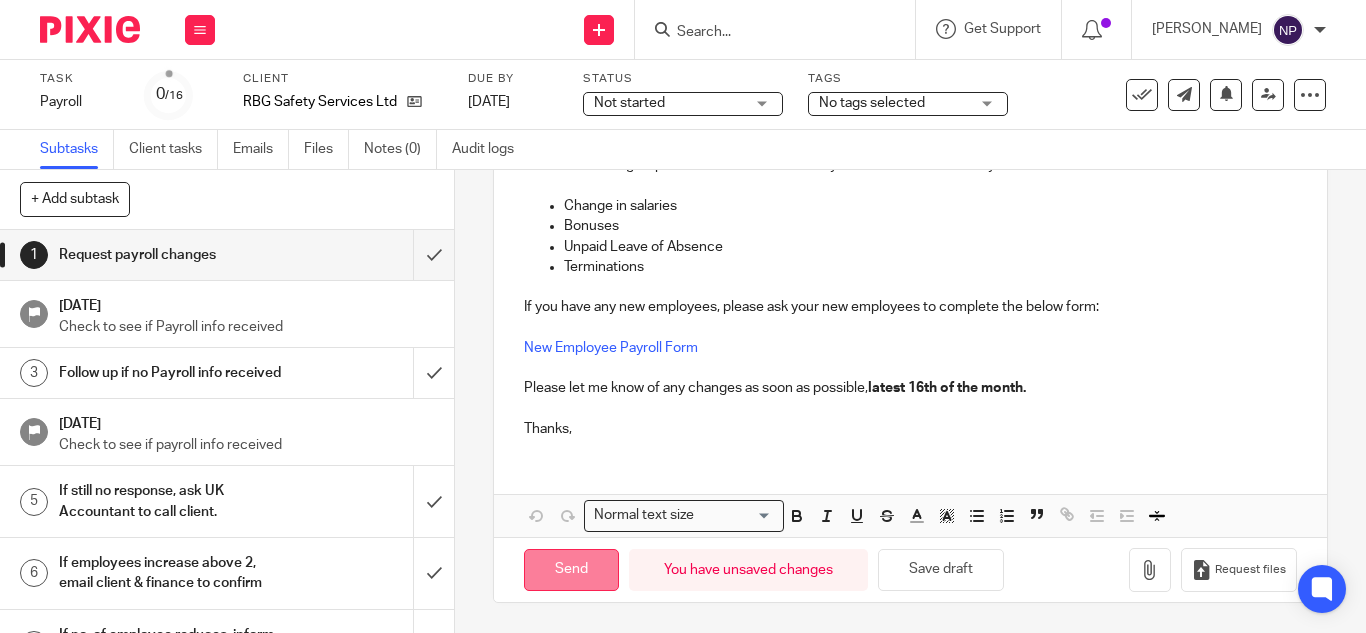 type on "ACTION REQUIRED - Payroll for [DATE]" 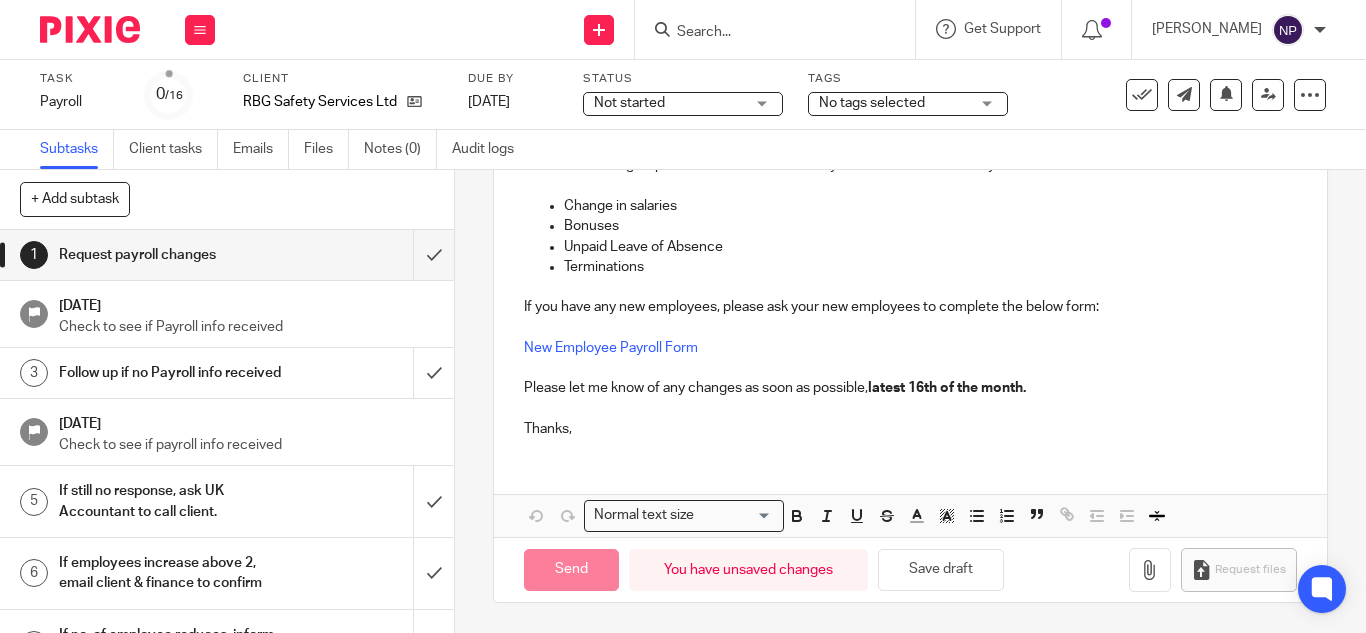 type on "Sent" 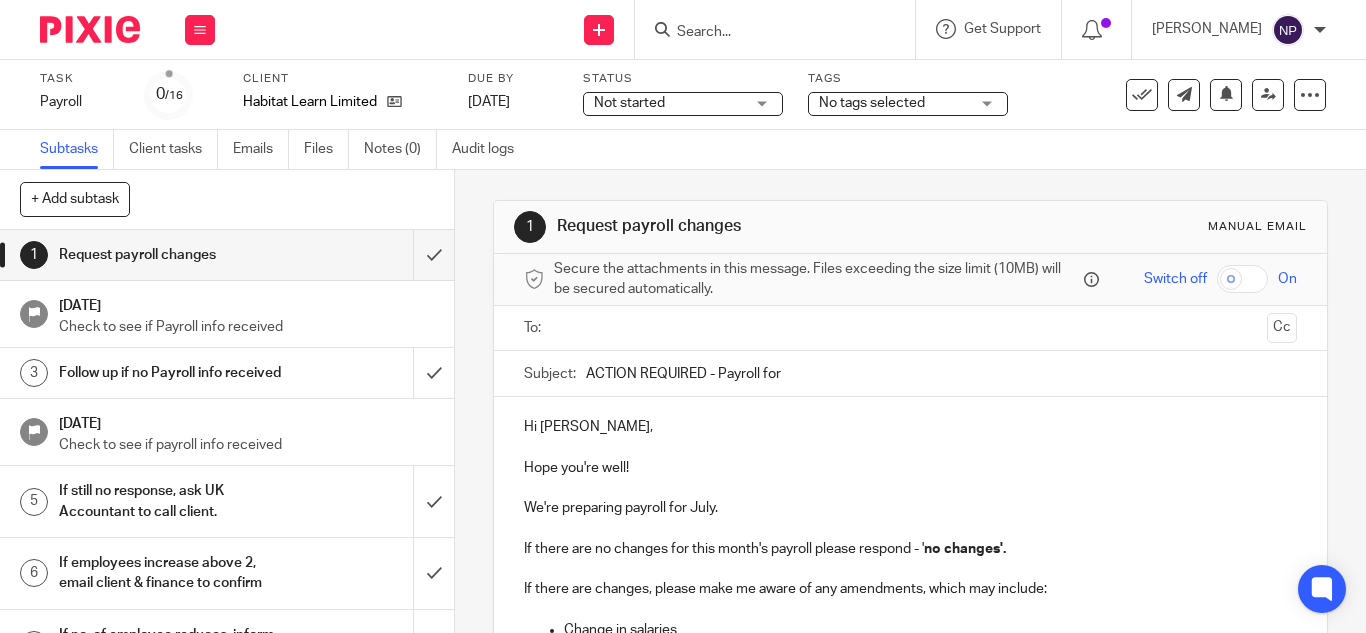 scroll, scrollTop: 0, scrollLeft: 0, axis: both 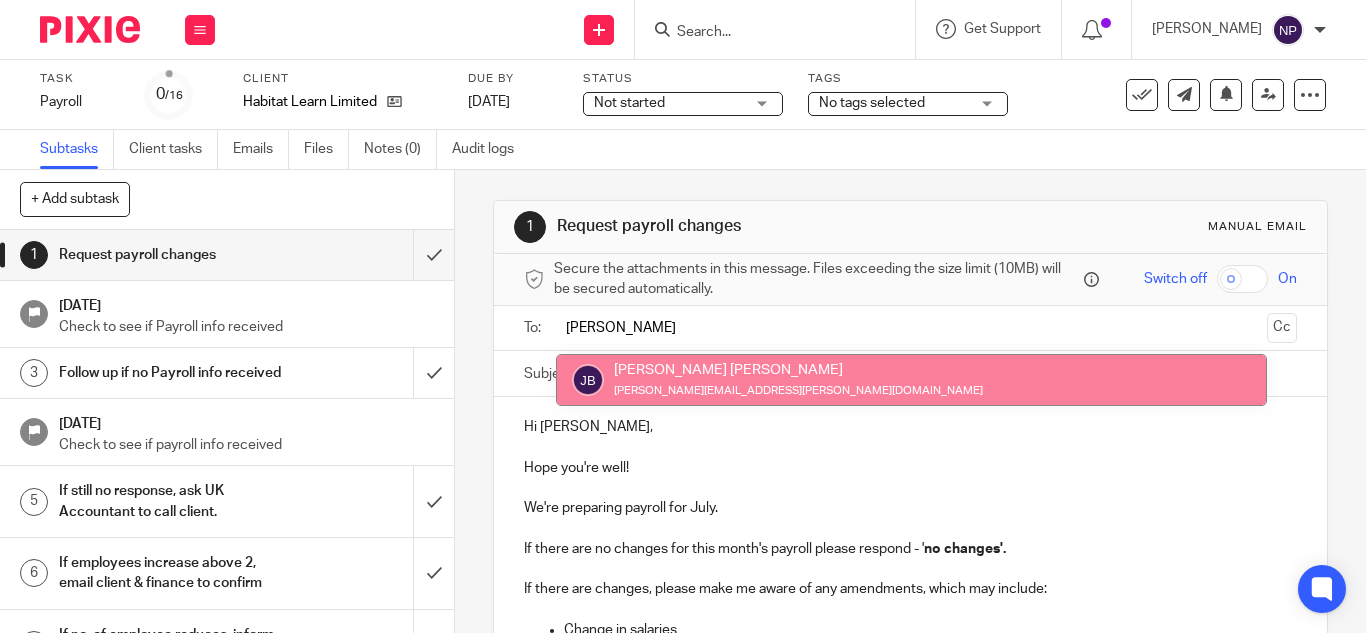 type on "[PERSON_NAME]" 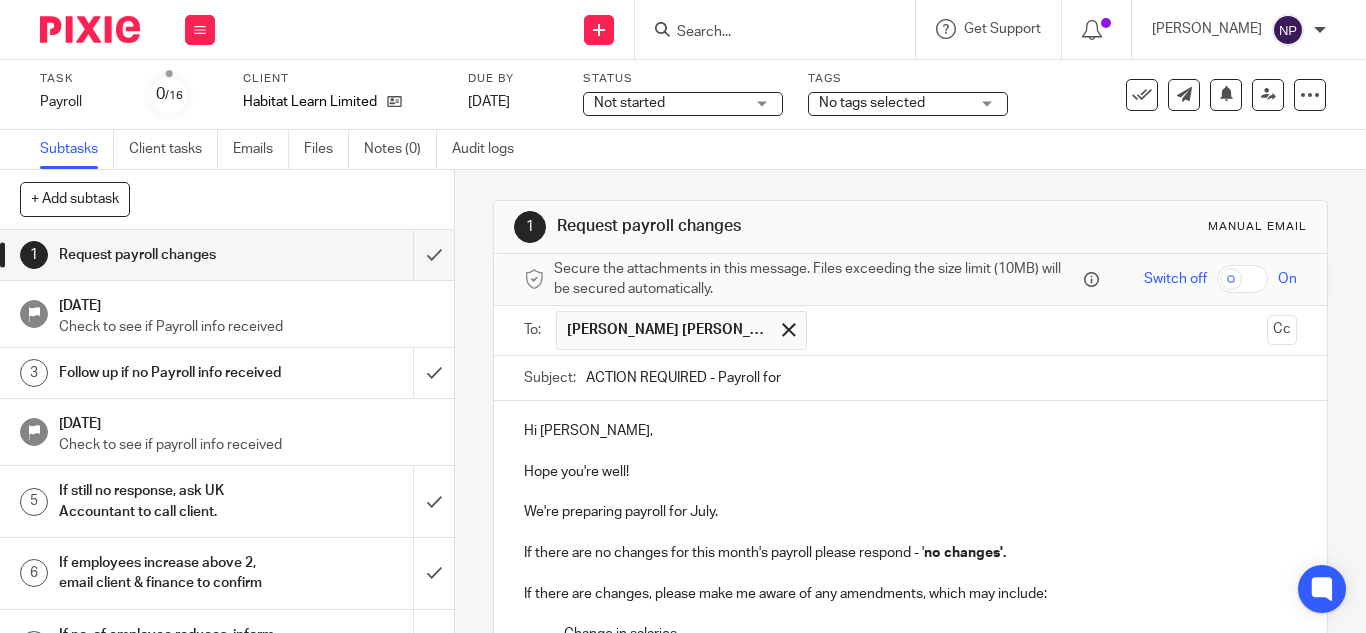 click on "Cc" at bounding box center [1282, 330] 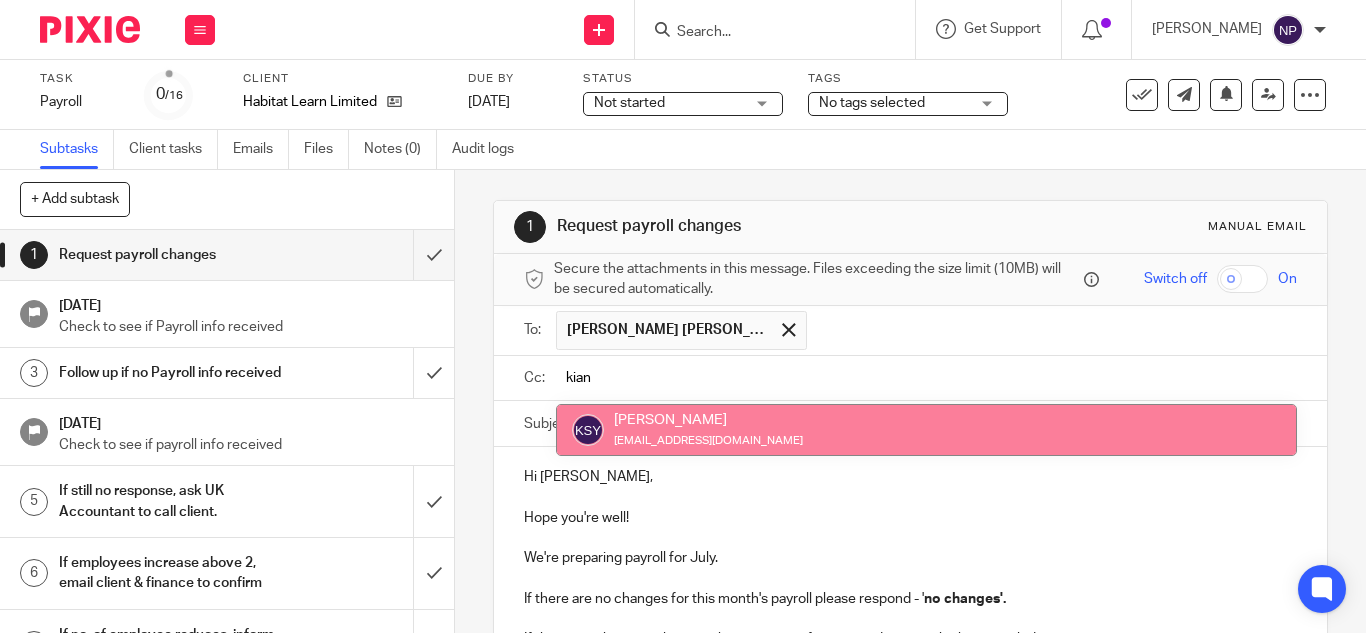 type on "kian" 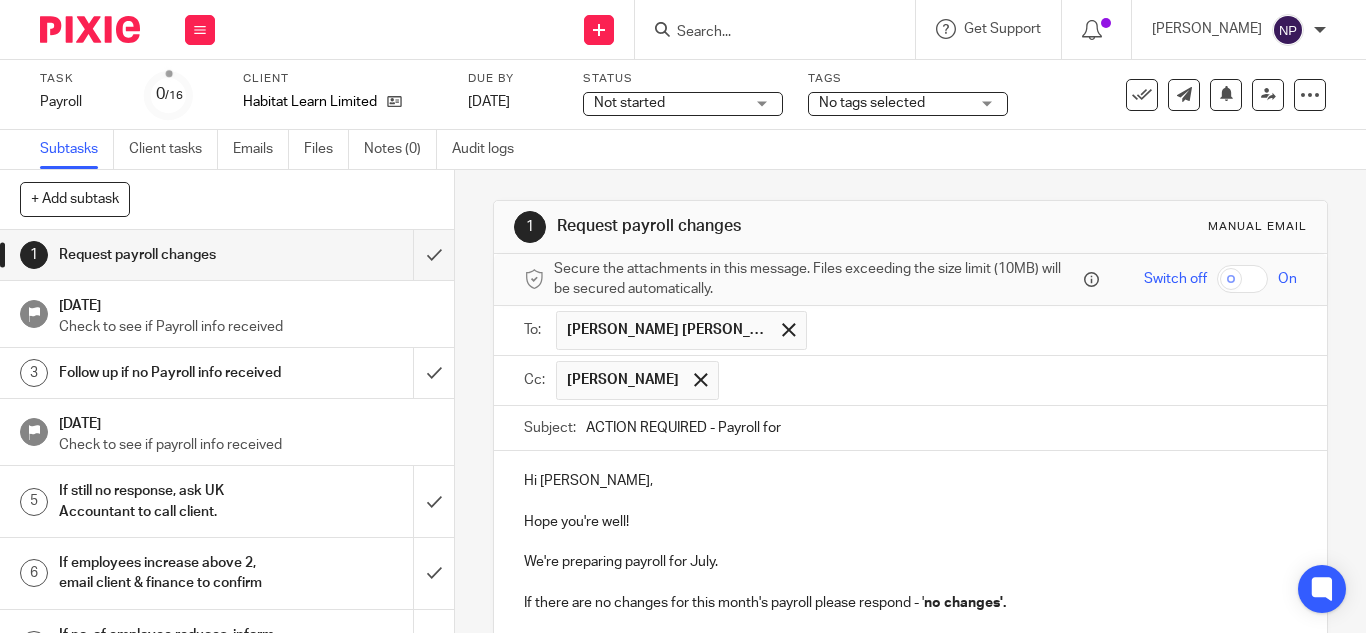 click on "ACTION REQUIRED - Payroll for" at bounding box center (941, 428) 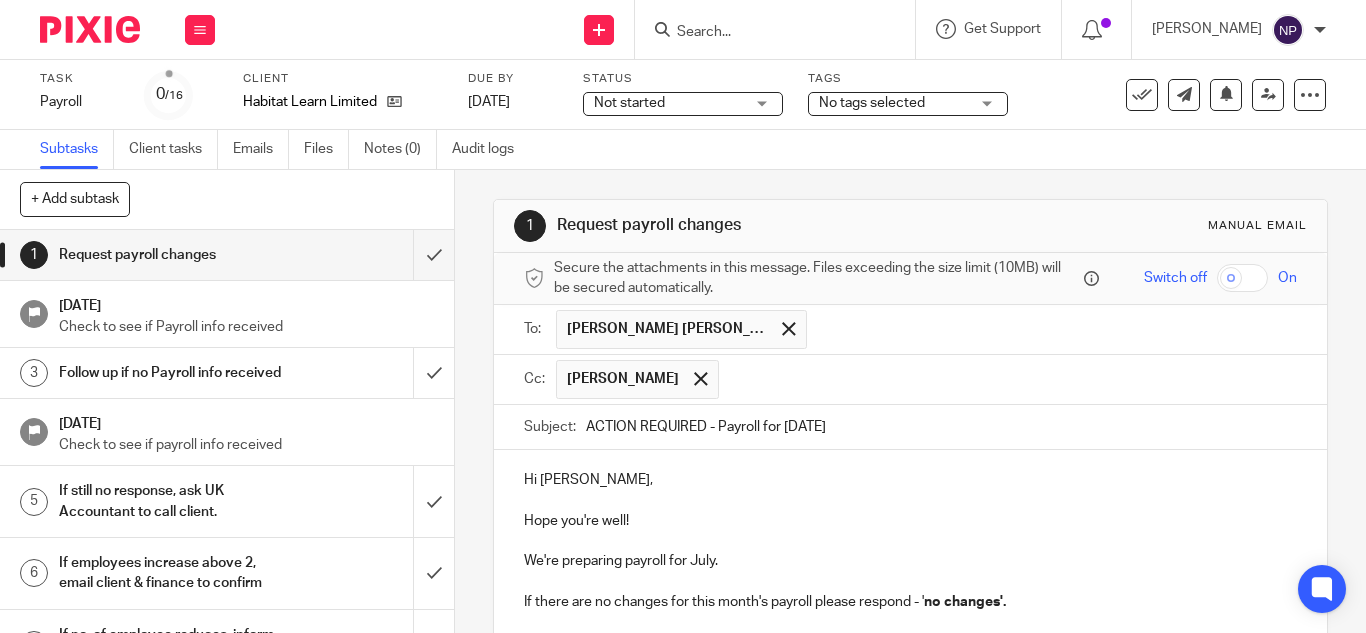 scroll, scrollTop: 0, scrollLeft: 0, axis: both 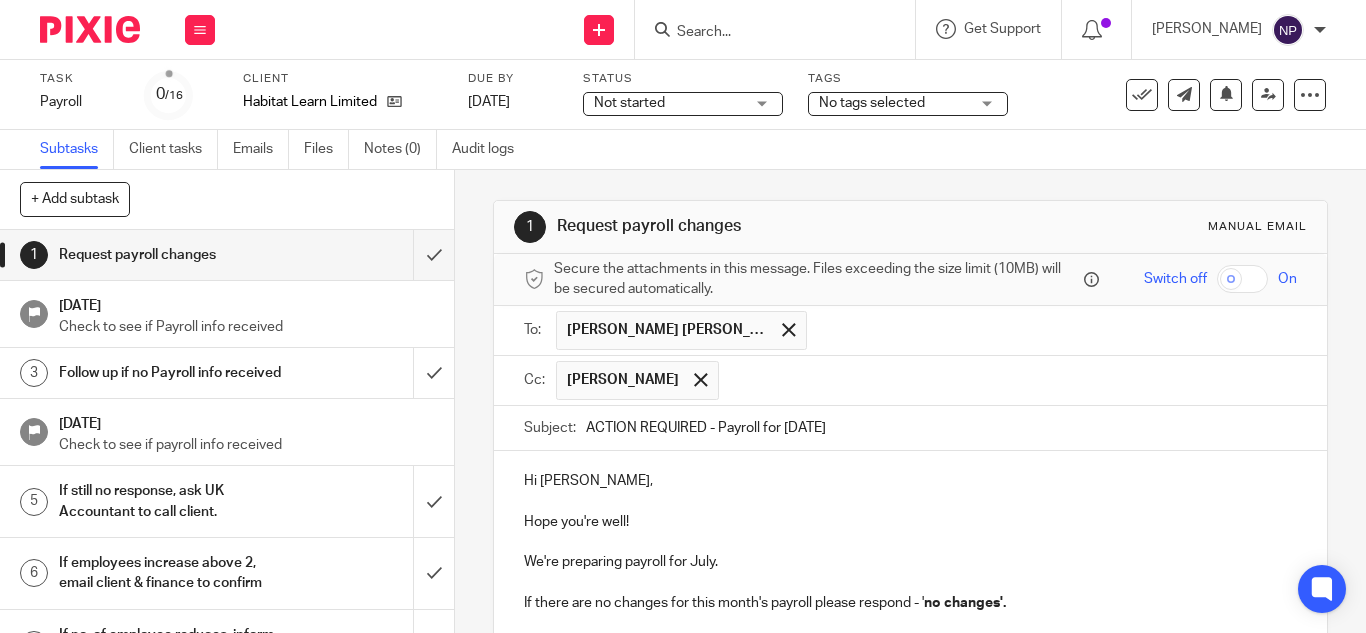 click on "Subject:     ACTION REQUIRED - Payroll for [DATE]" at bounding box center [910, 428] 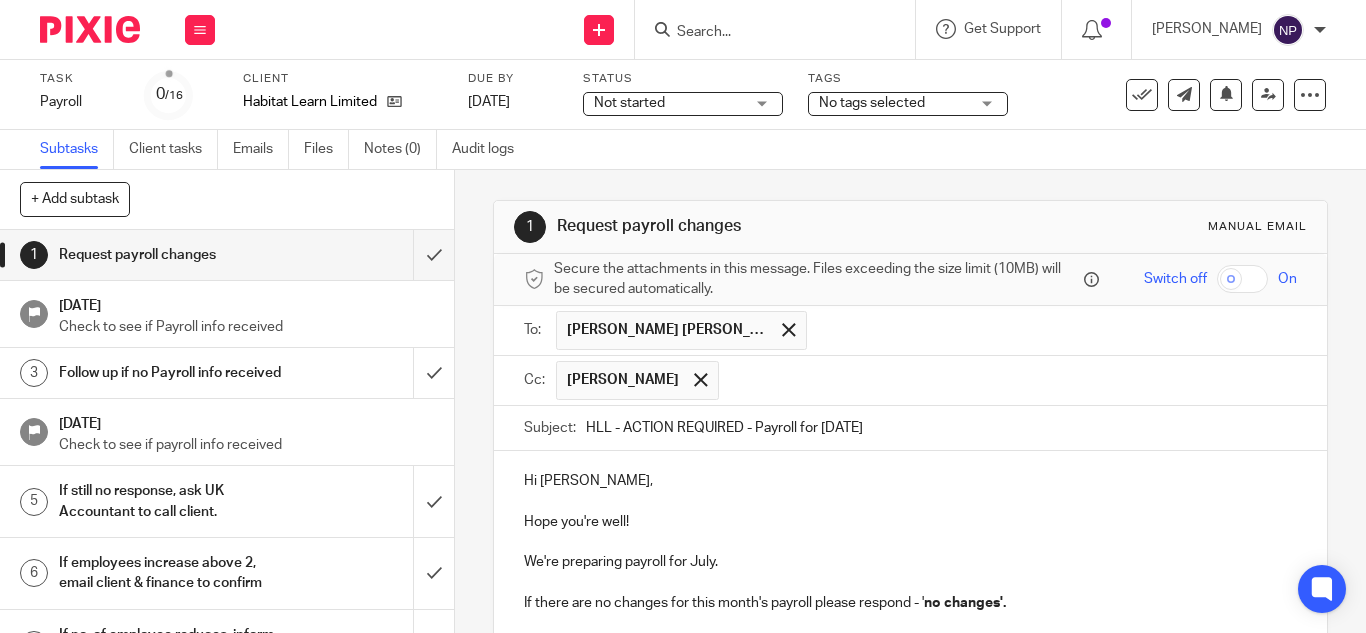 scroll, scrollTop: 478, scrollLeft: 0, axis: vertical 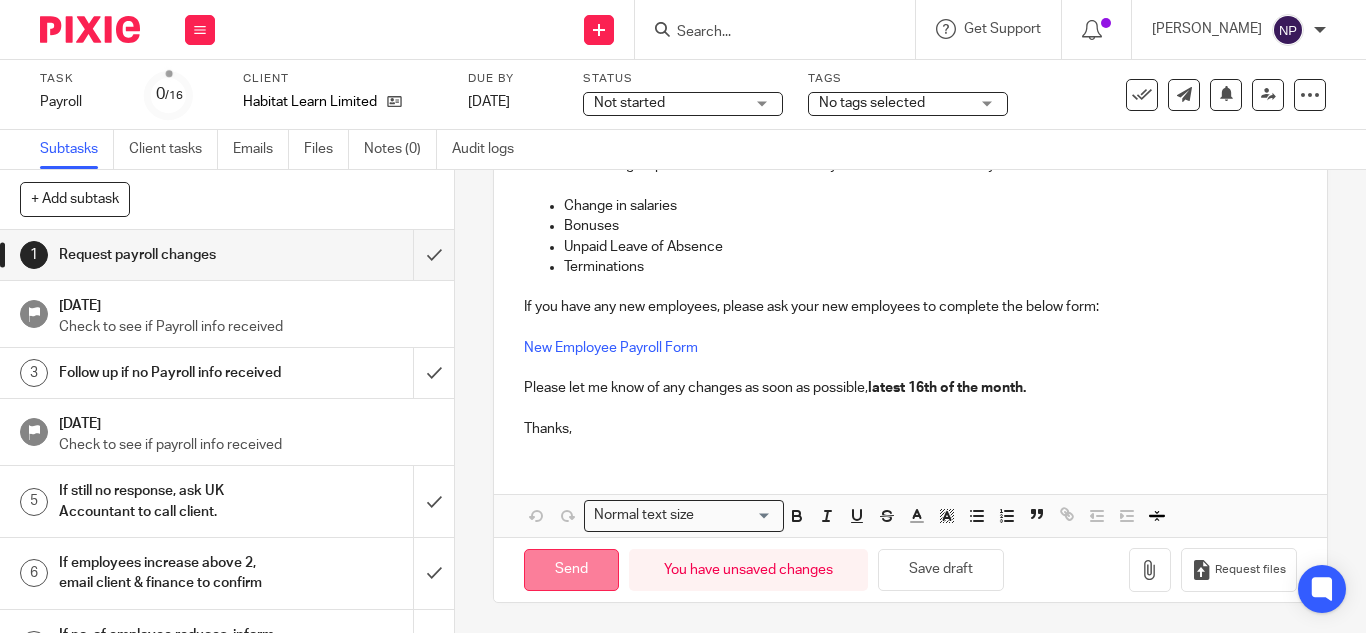 type on "HLL - ACTION REQUIRED - Payroll for July 2025" 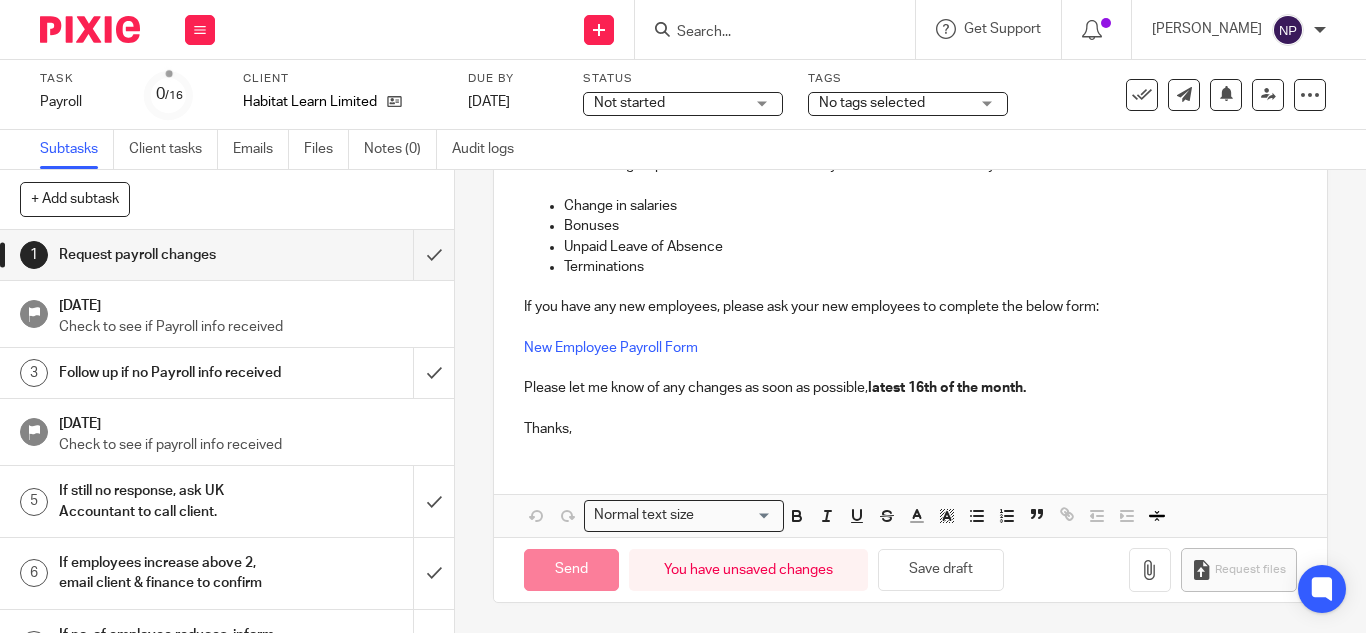 type on "Sent" 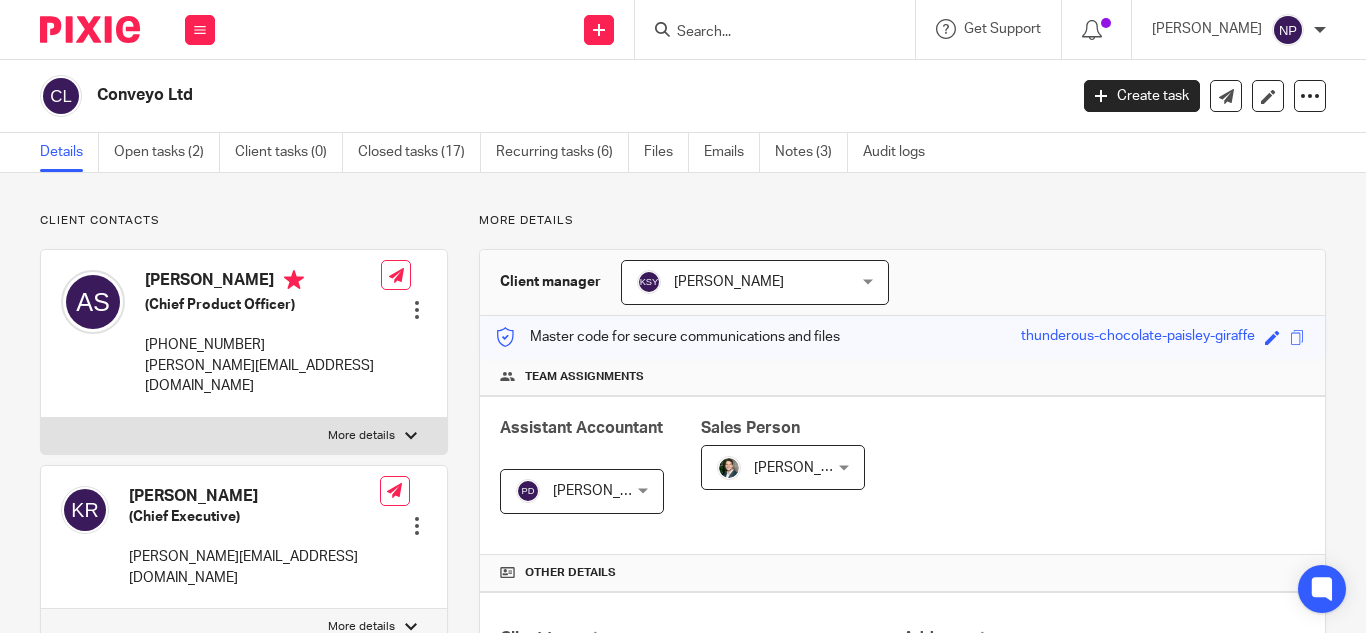 scroll, scrollTop: 0, scrollLeft: 0, axis: both 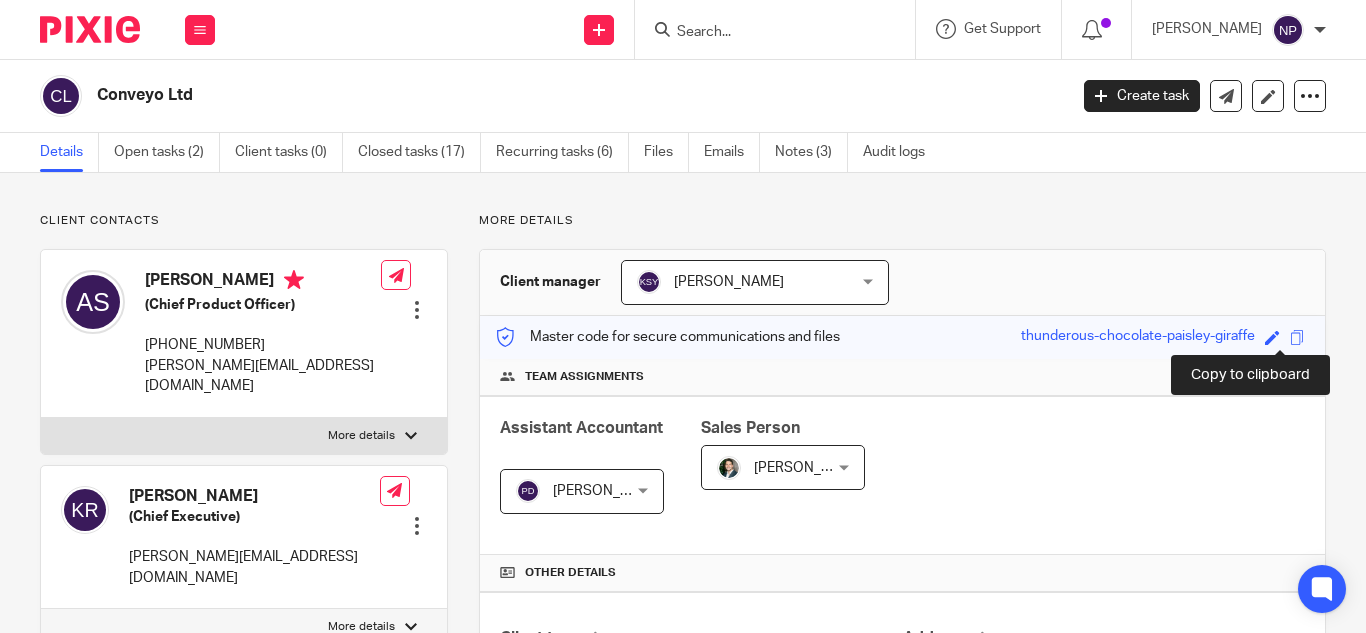 click at bounding box center (1297, 337) 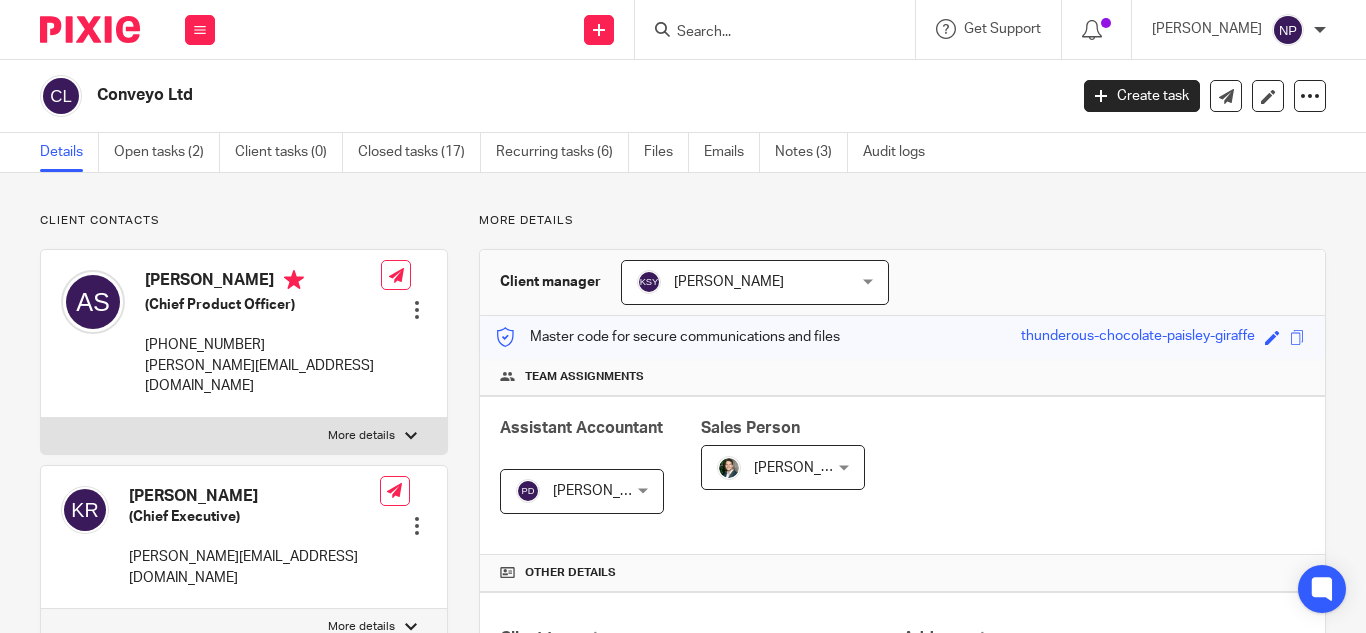 click at bounding box center [765, 33] 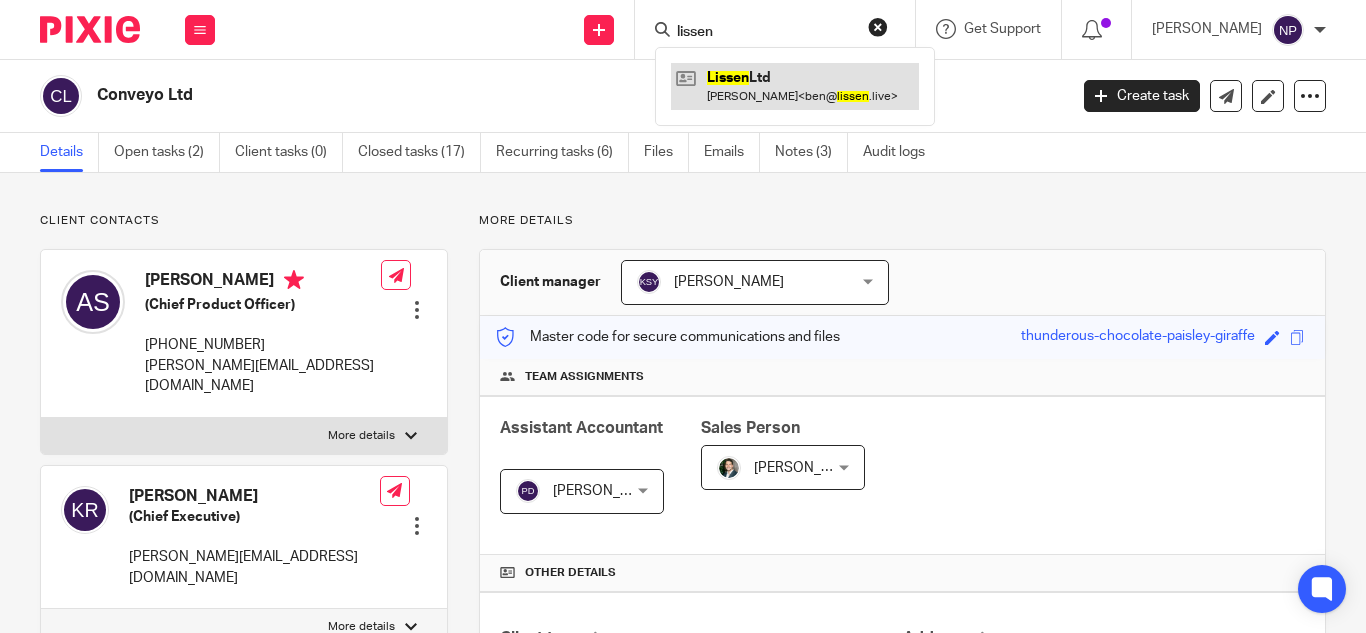 type on "lissen" 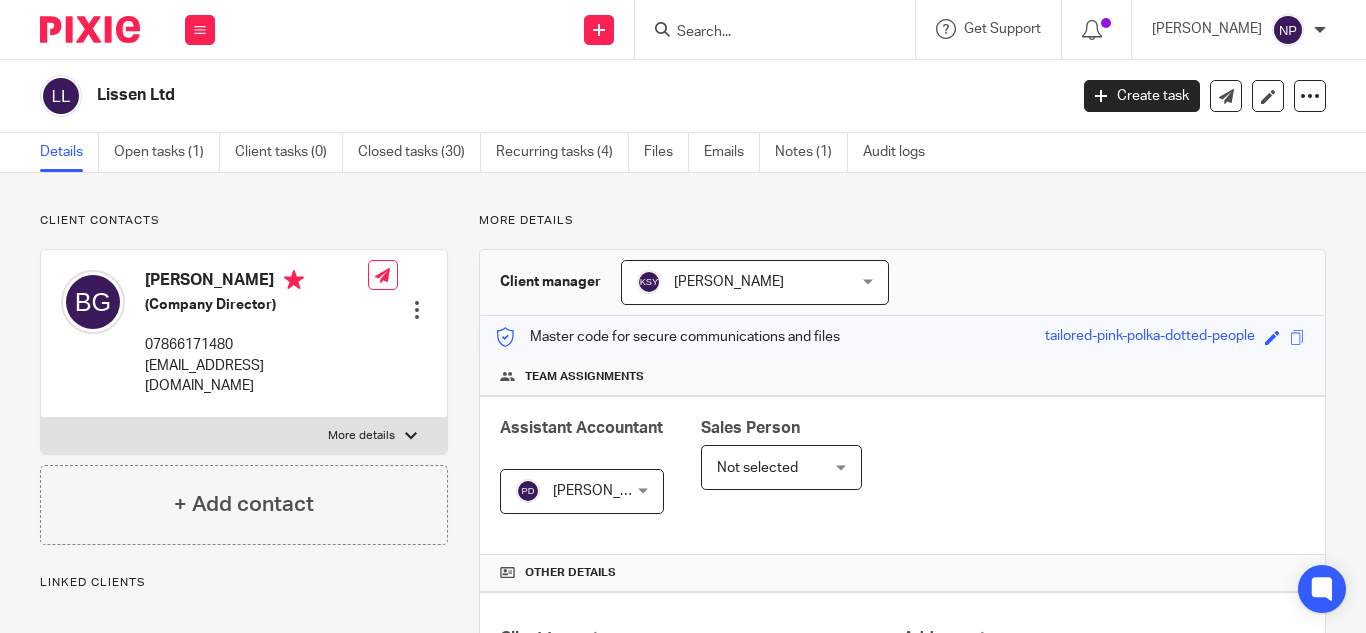 scroll, scrollTop: 0, scrollLeft: 0, axis: both 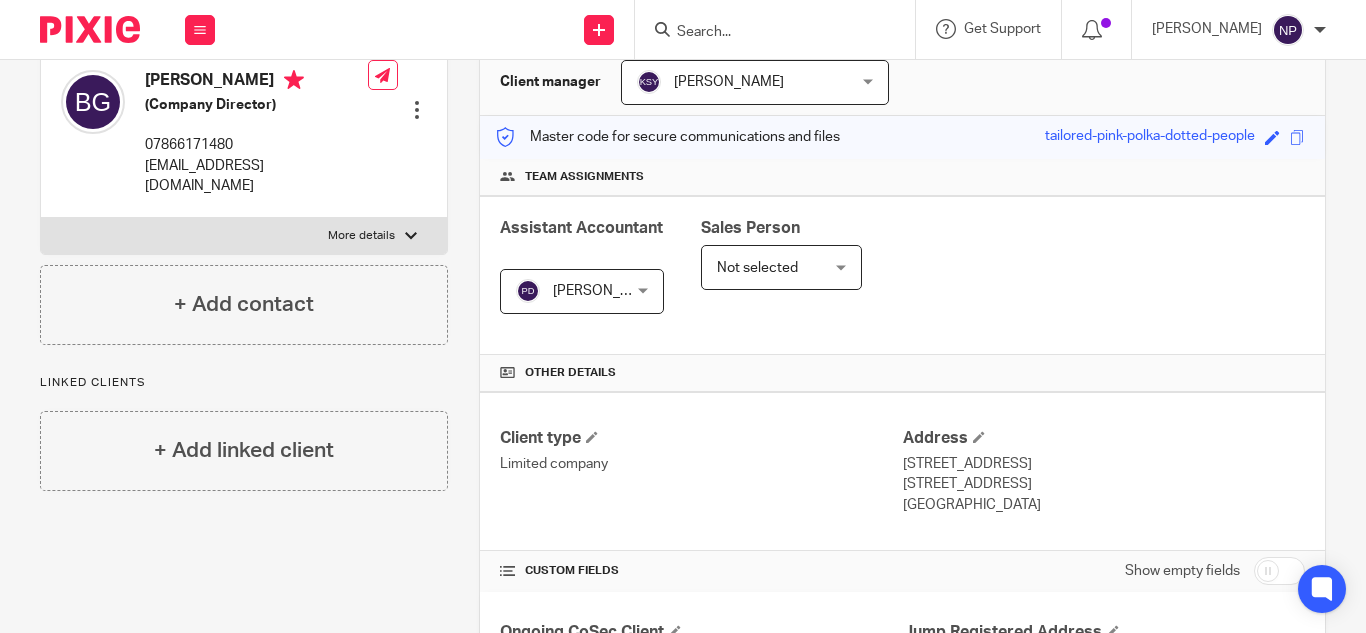 click on "Save
tailored-pink-polka-dotted-people" at bounding box center (1177, 137) 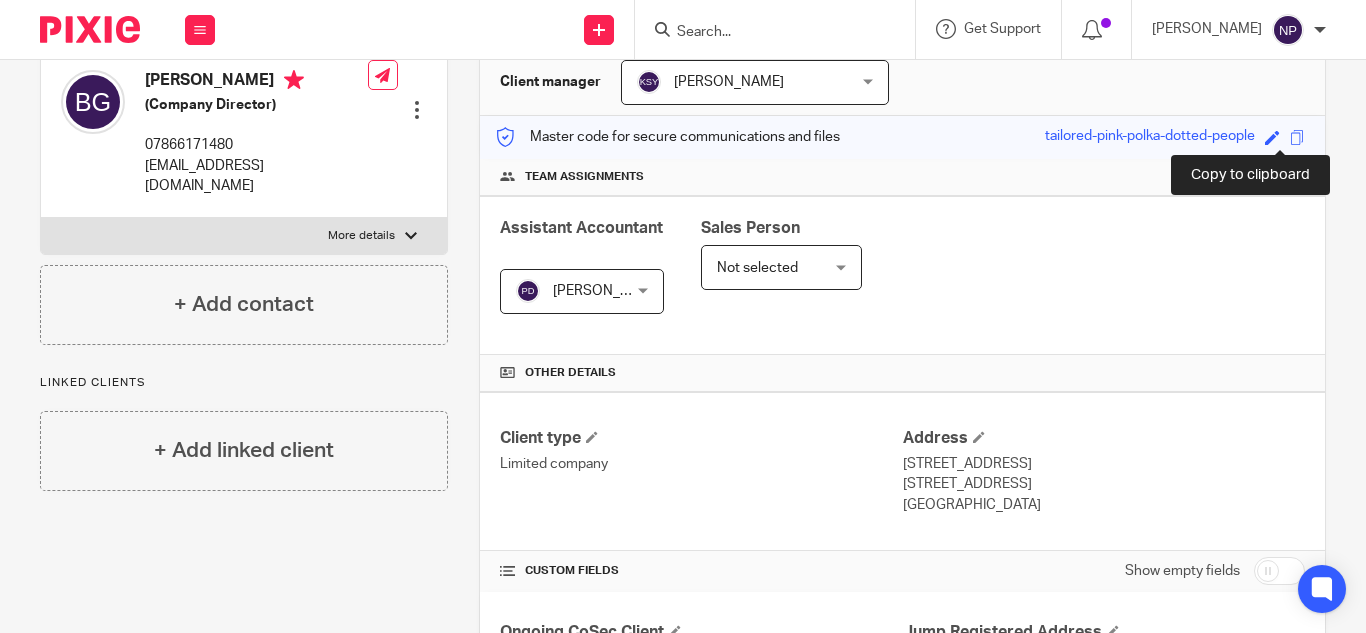 click at bounding box center [1297, 137] 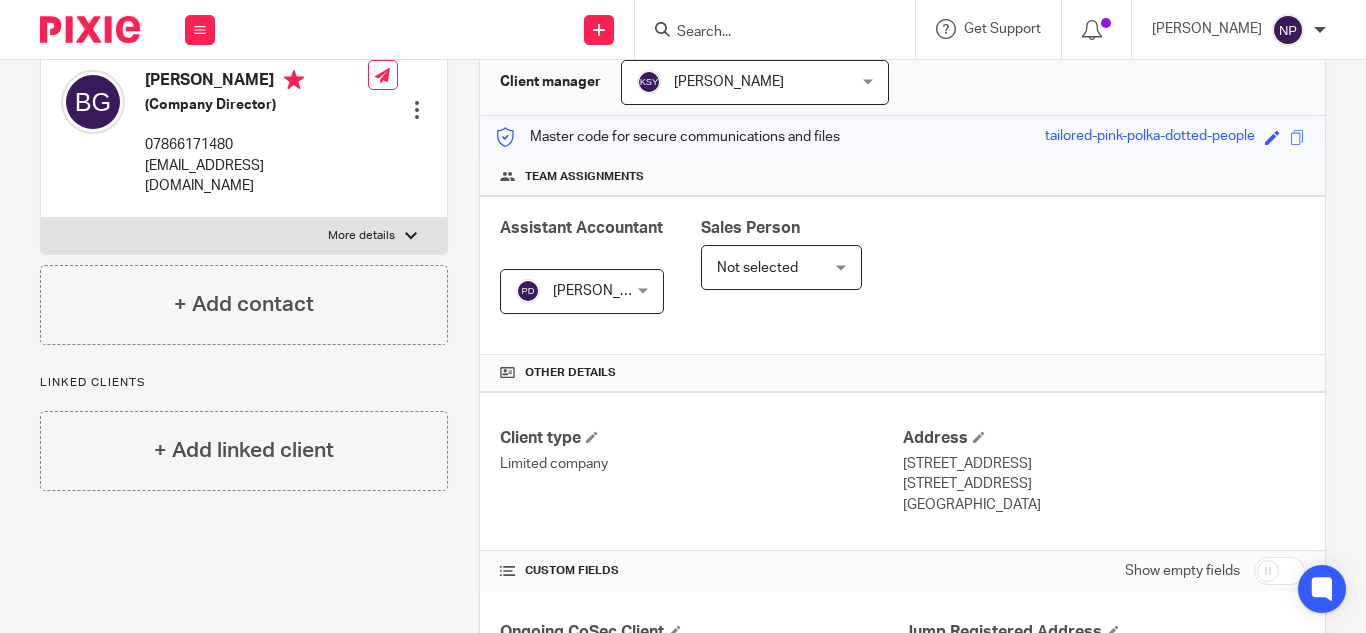 click at bounding box center [765, 33] 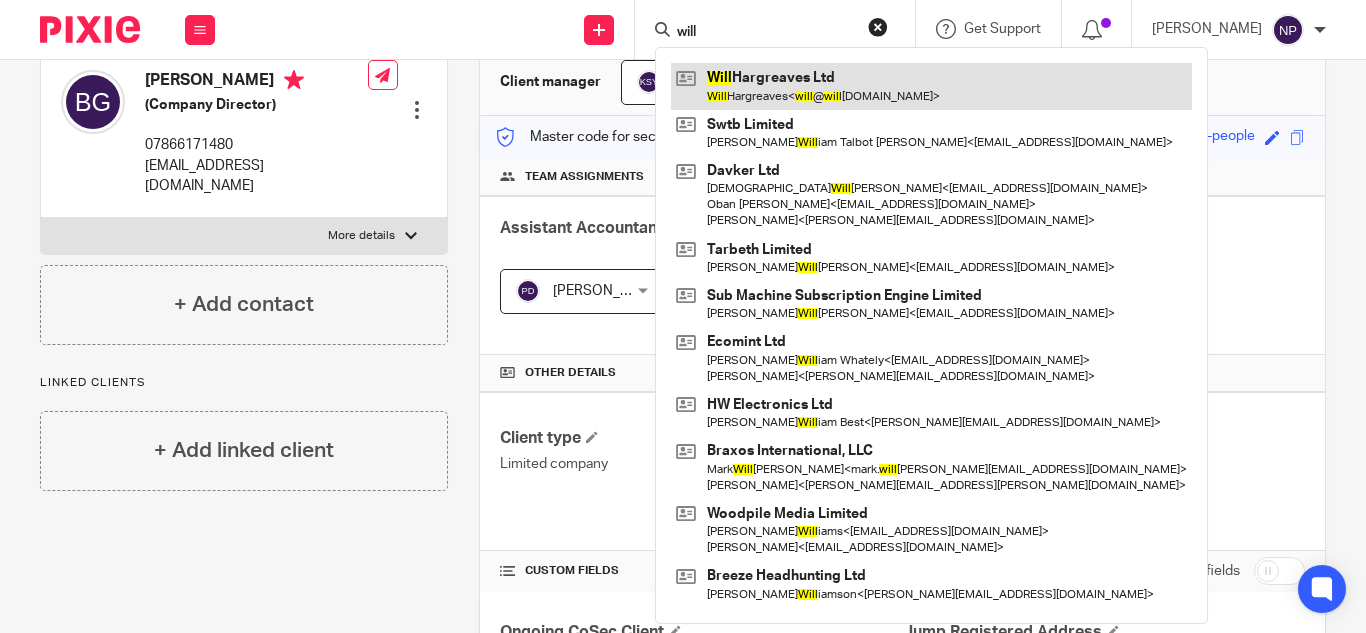 type on "will" 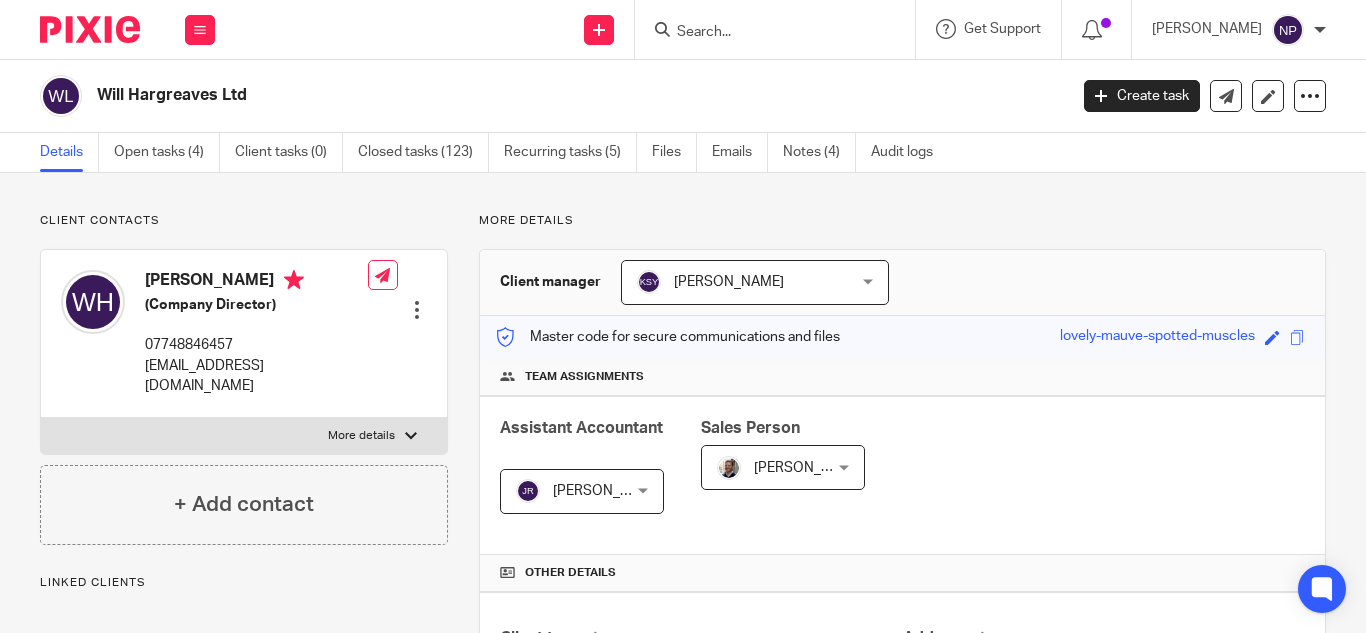 scroll, scrollTop: 0, scrollLeft: 0, axis: both 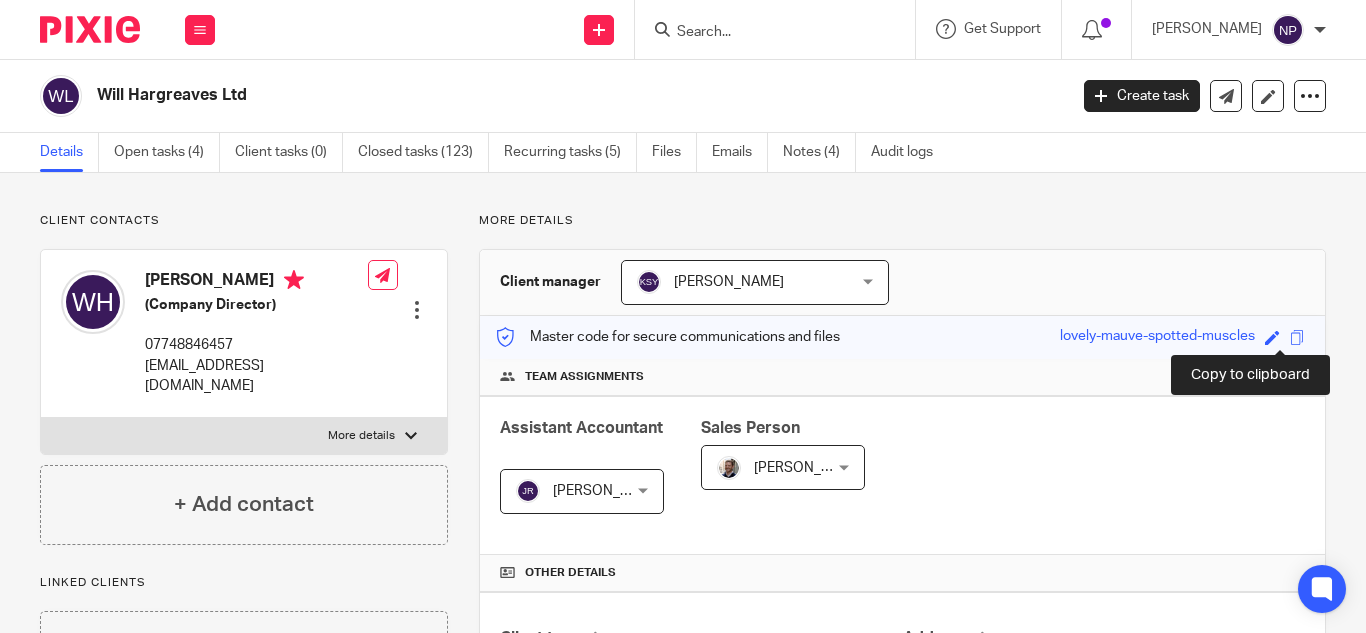 click at bounding box center [1297, 337] 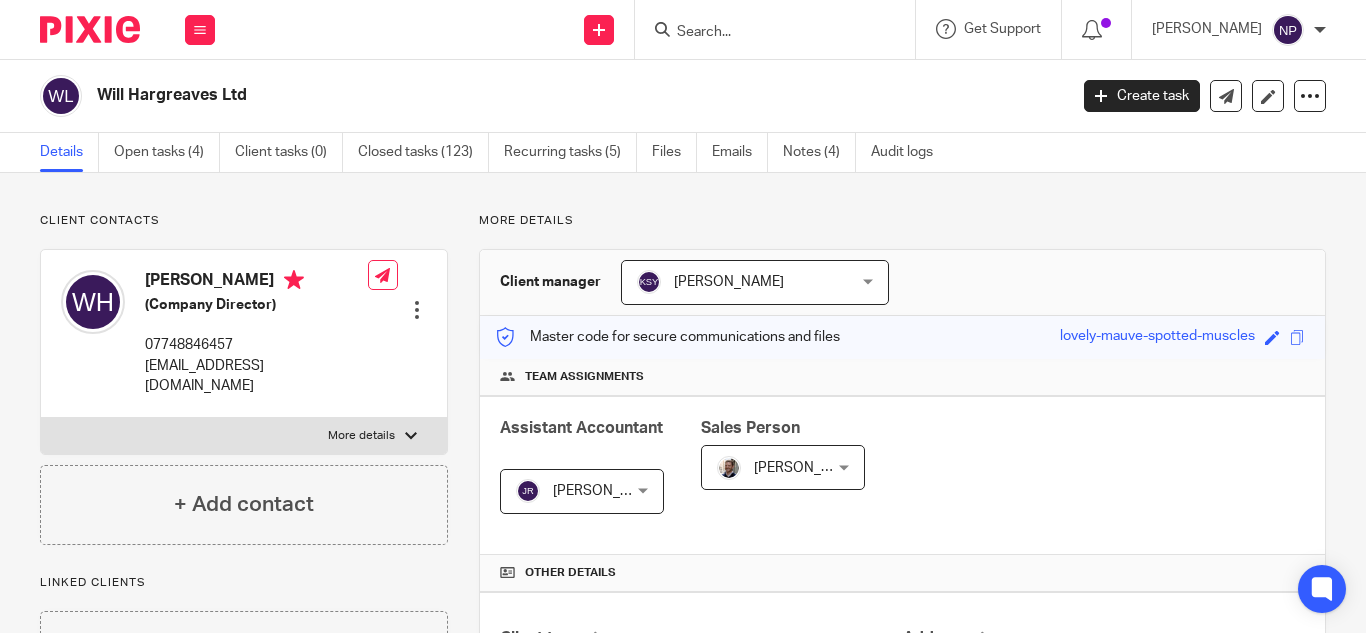 click at bounding box center (765, 33) 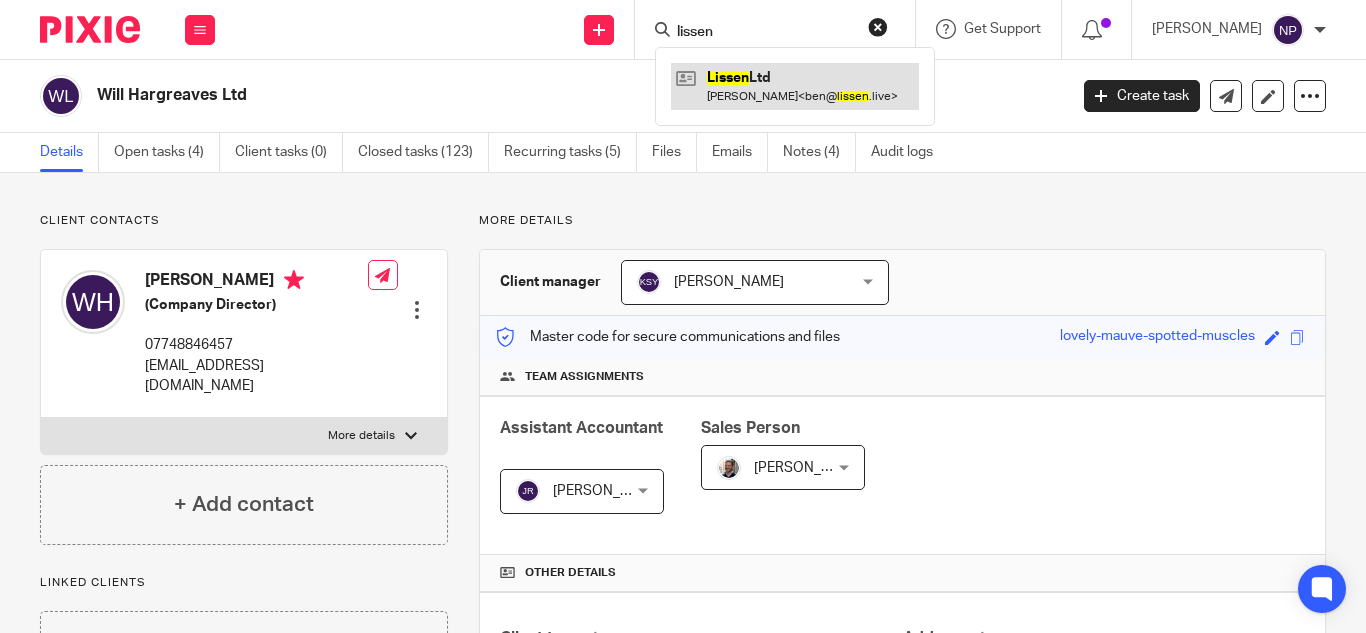 type on "lissen" 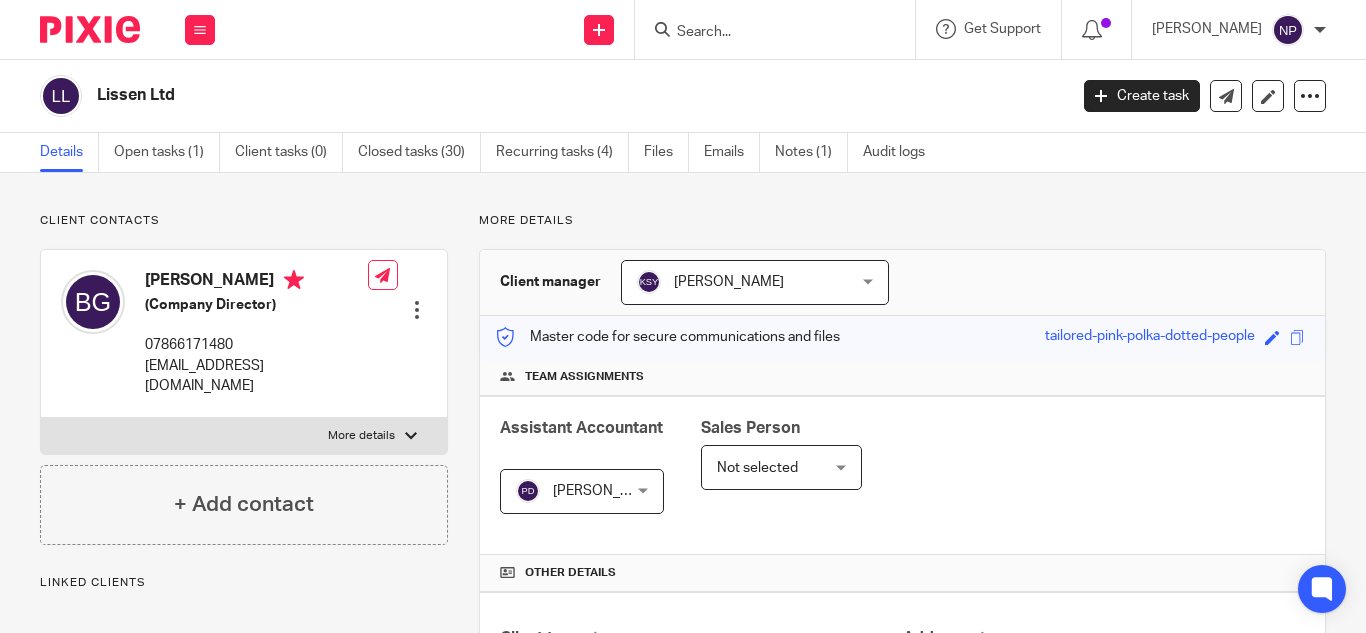 scroll, scrollTop: 0, scrollLeft: 0, axis: both 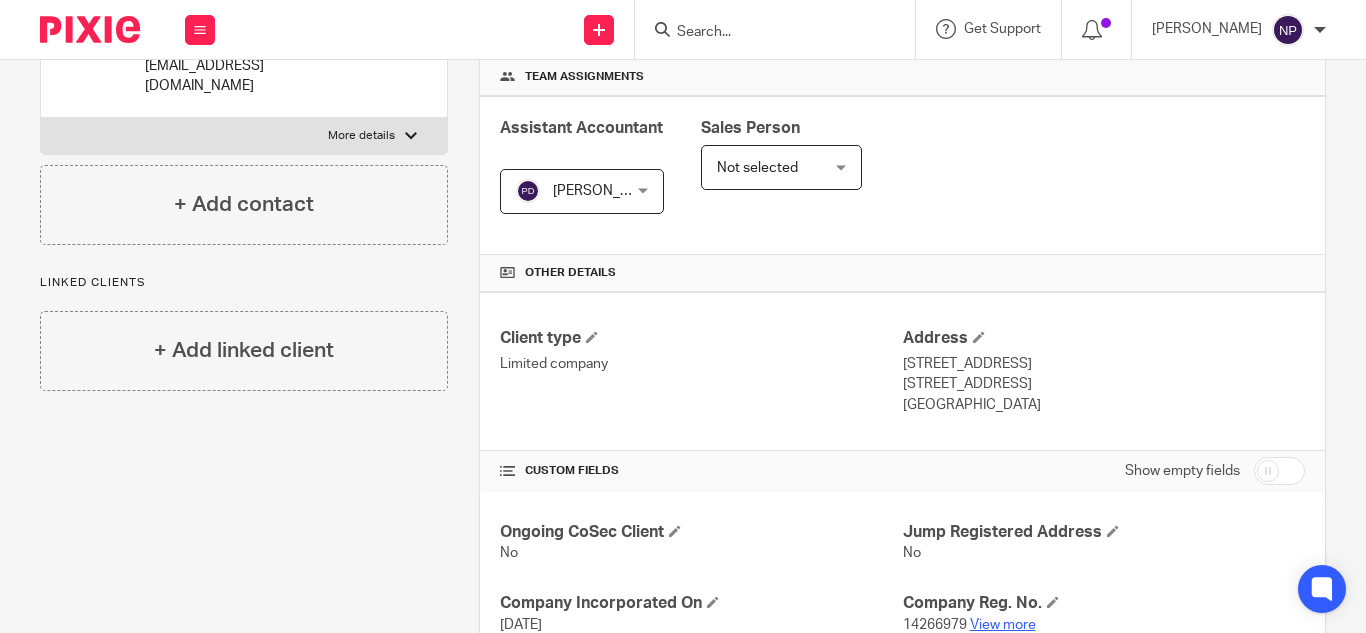 click on "View more" at bounding box center [1003, 625] 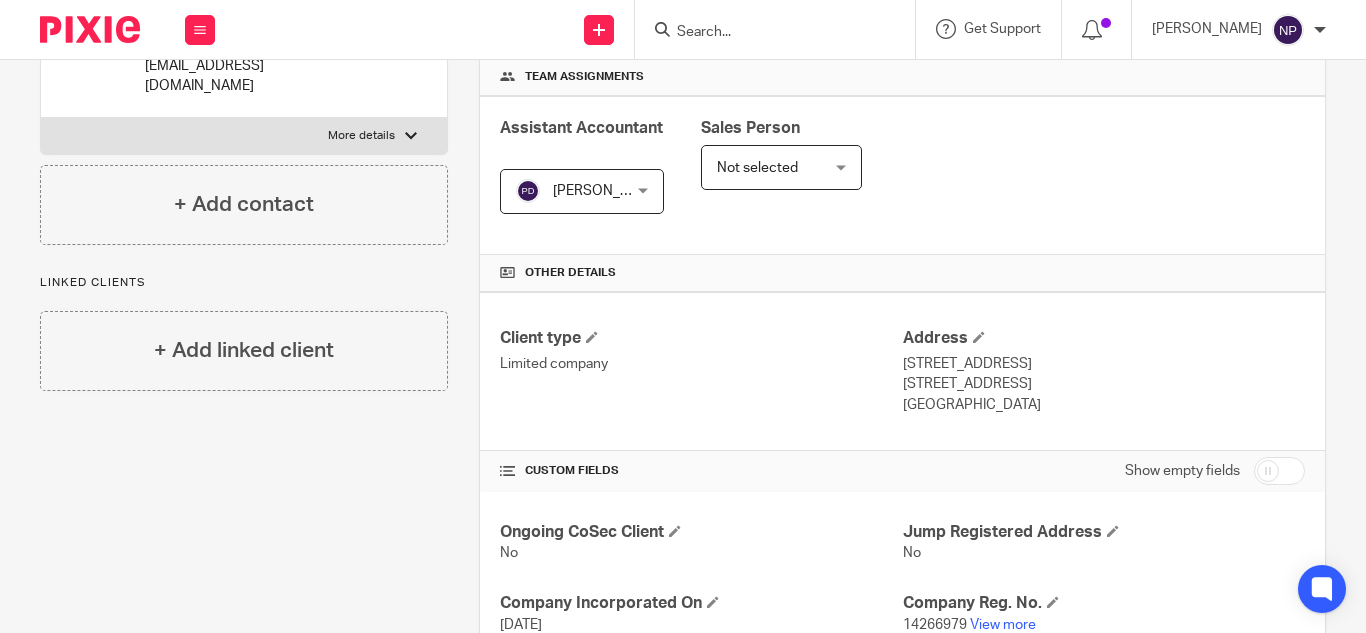click at bounding box center [765, 33] 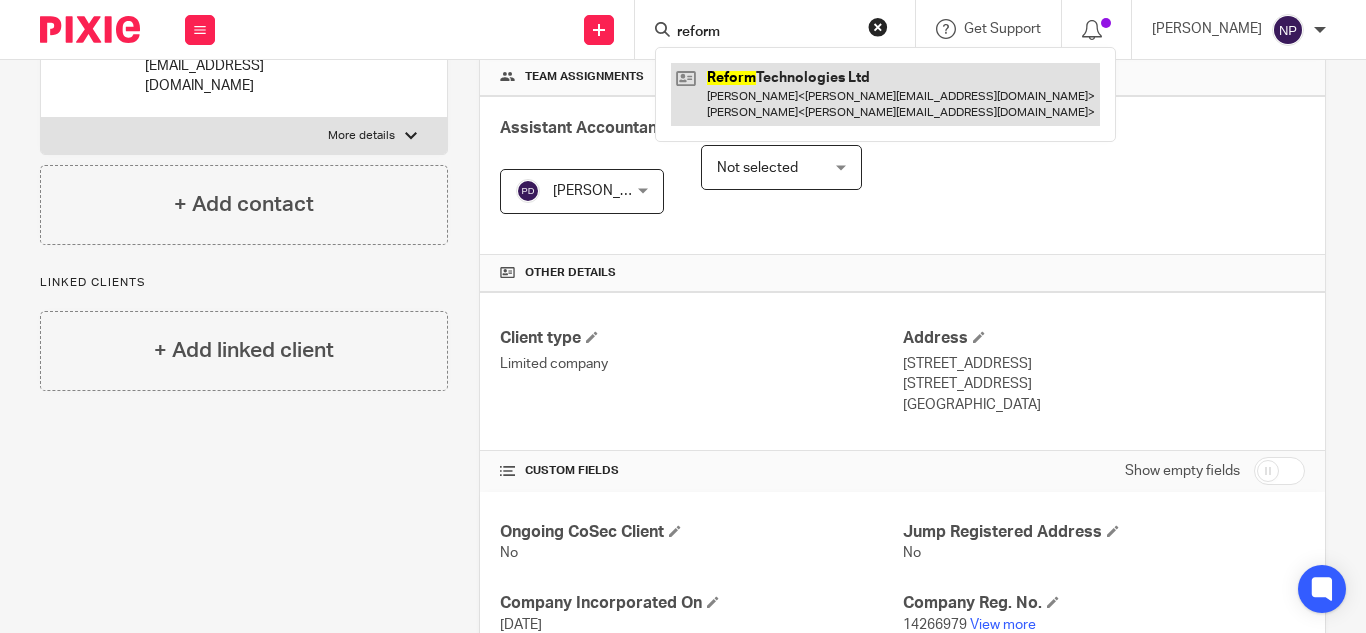 type on "reform" 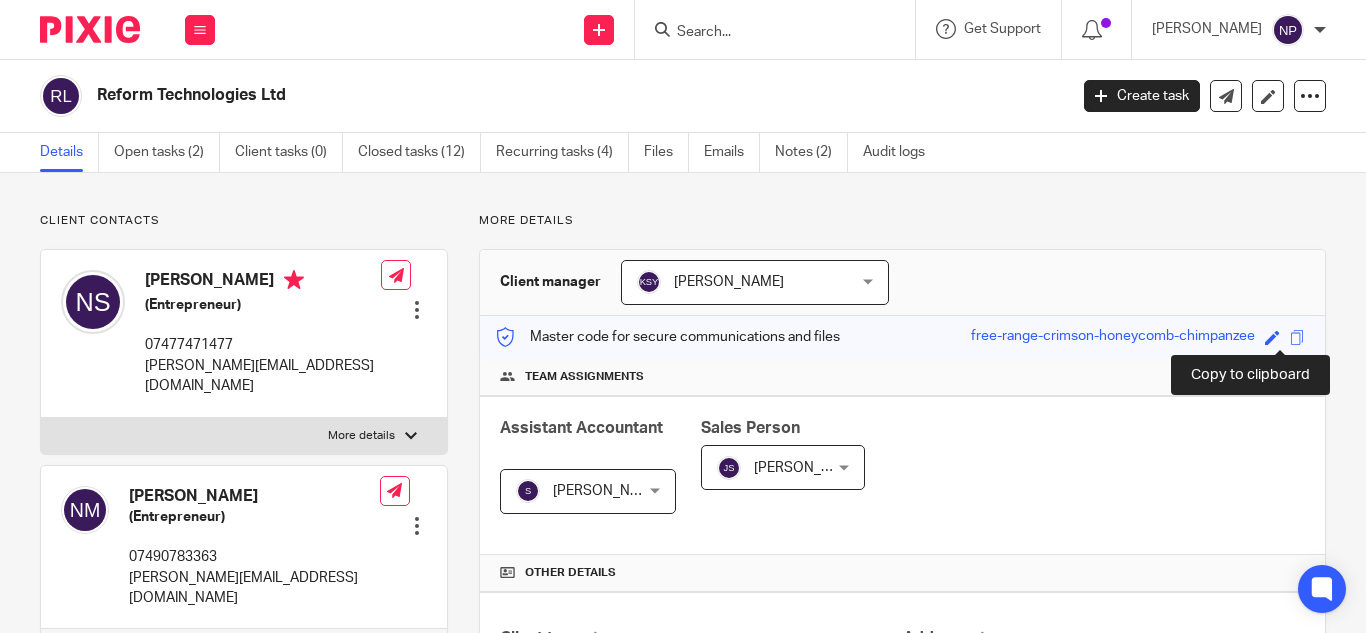 scroll, scrollTop: 0, scrollLeft: 0, axis: both 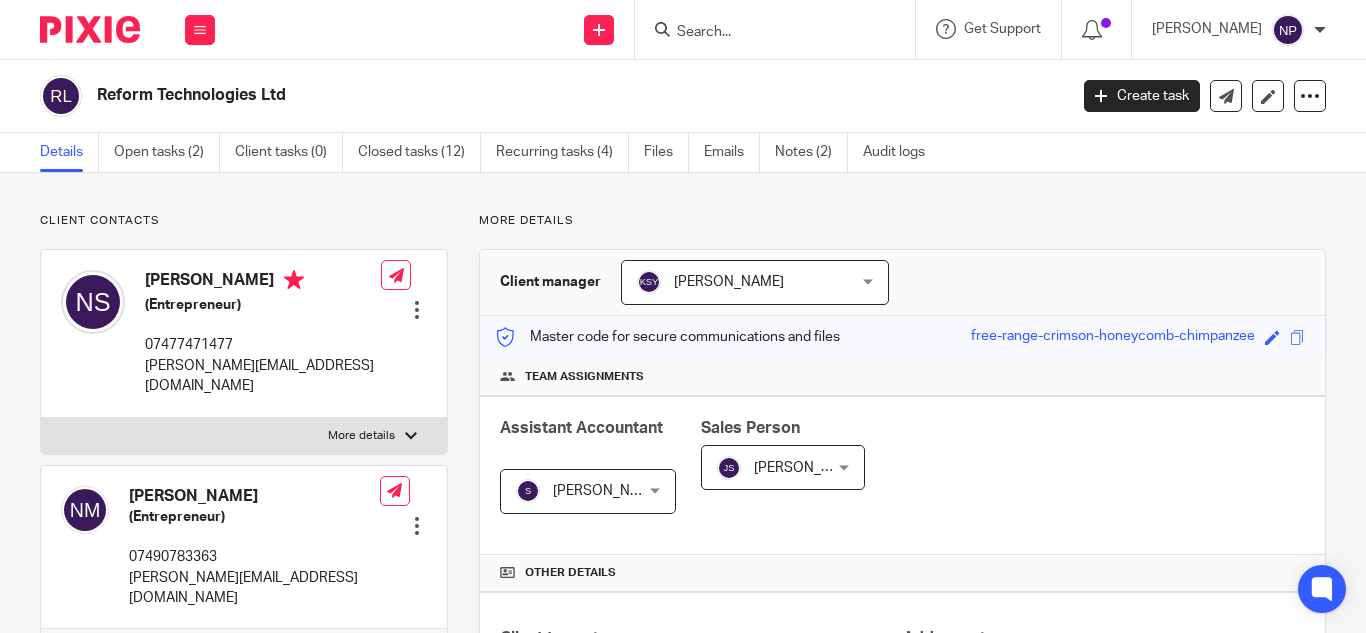 click at bounding box center (765, 33) 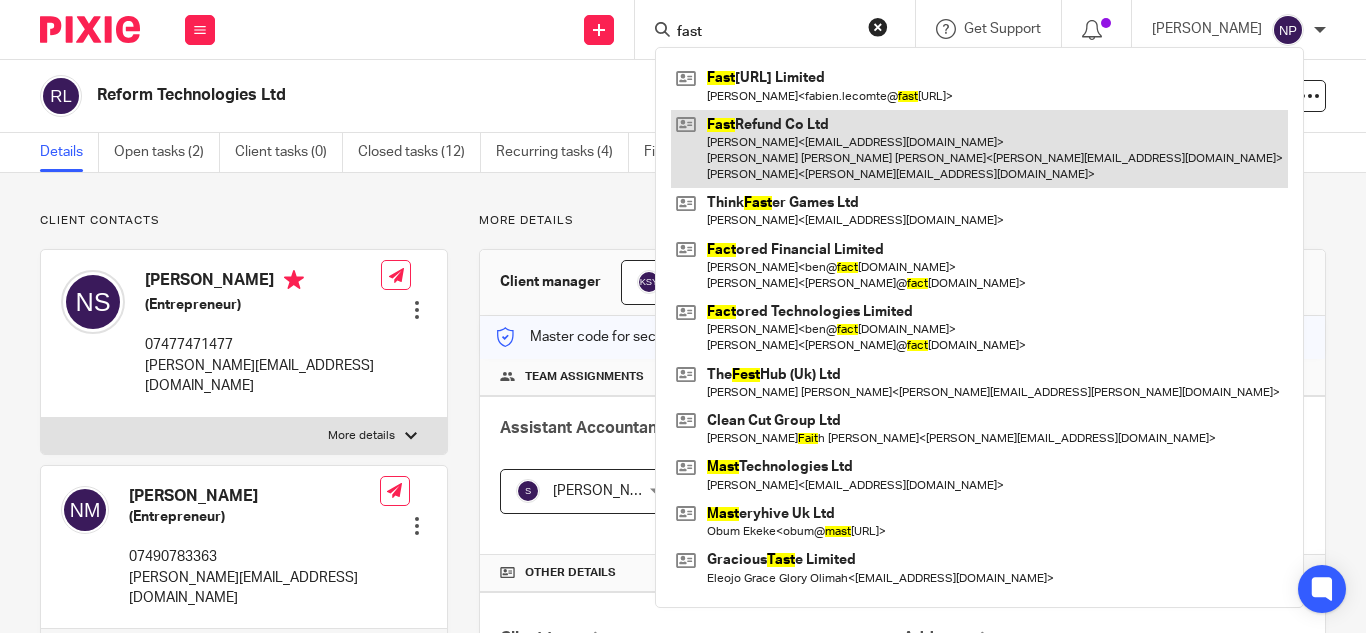 type on "fast" 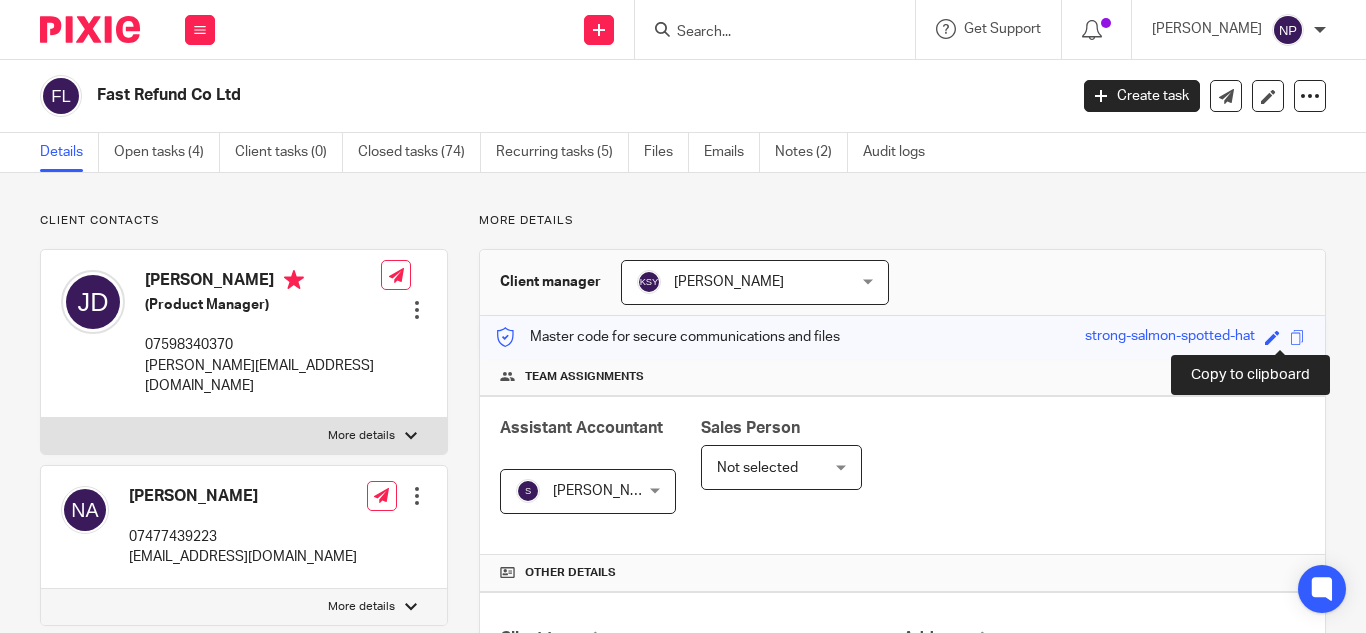 scroll, scrollTop: 0, scrollLeft: 0, axis: both 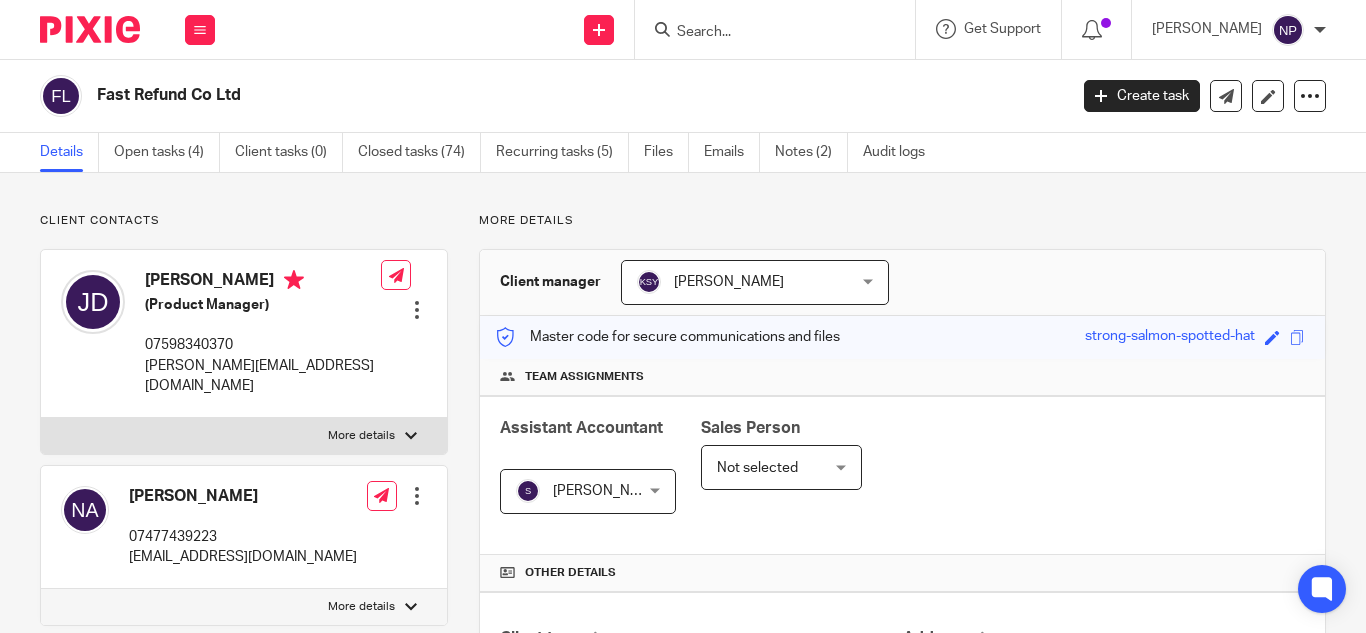 click at bounding box center (765, 33) 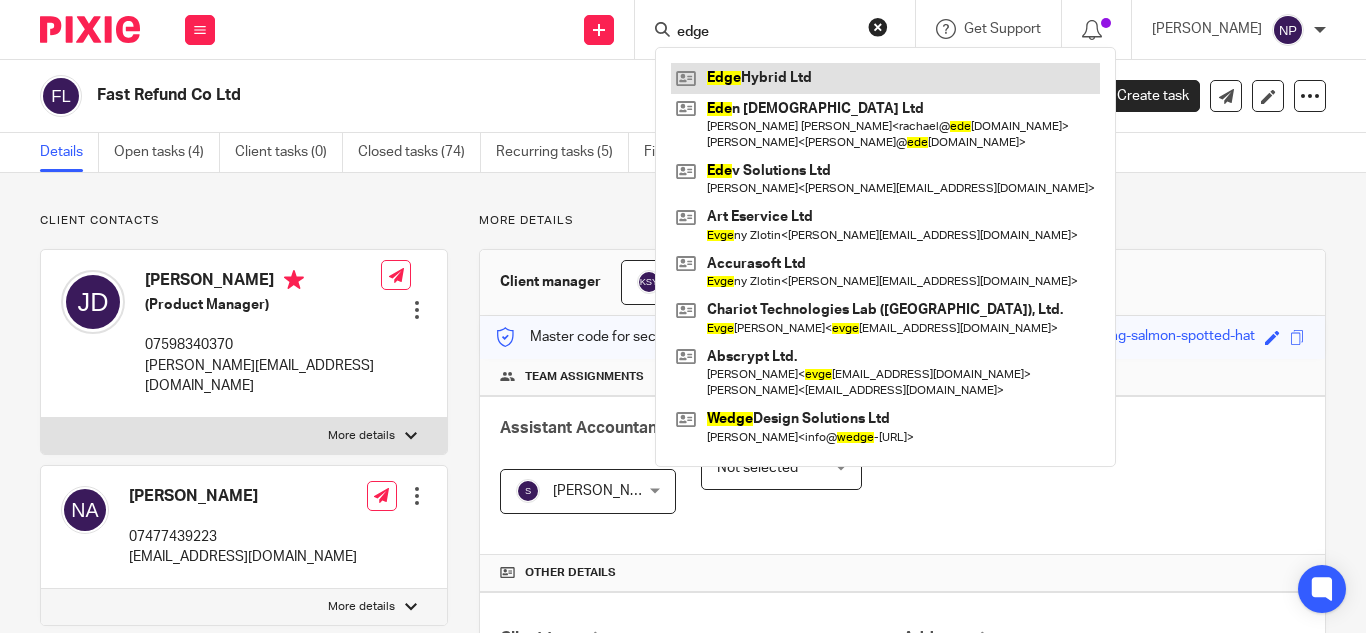 type on "edge" 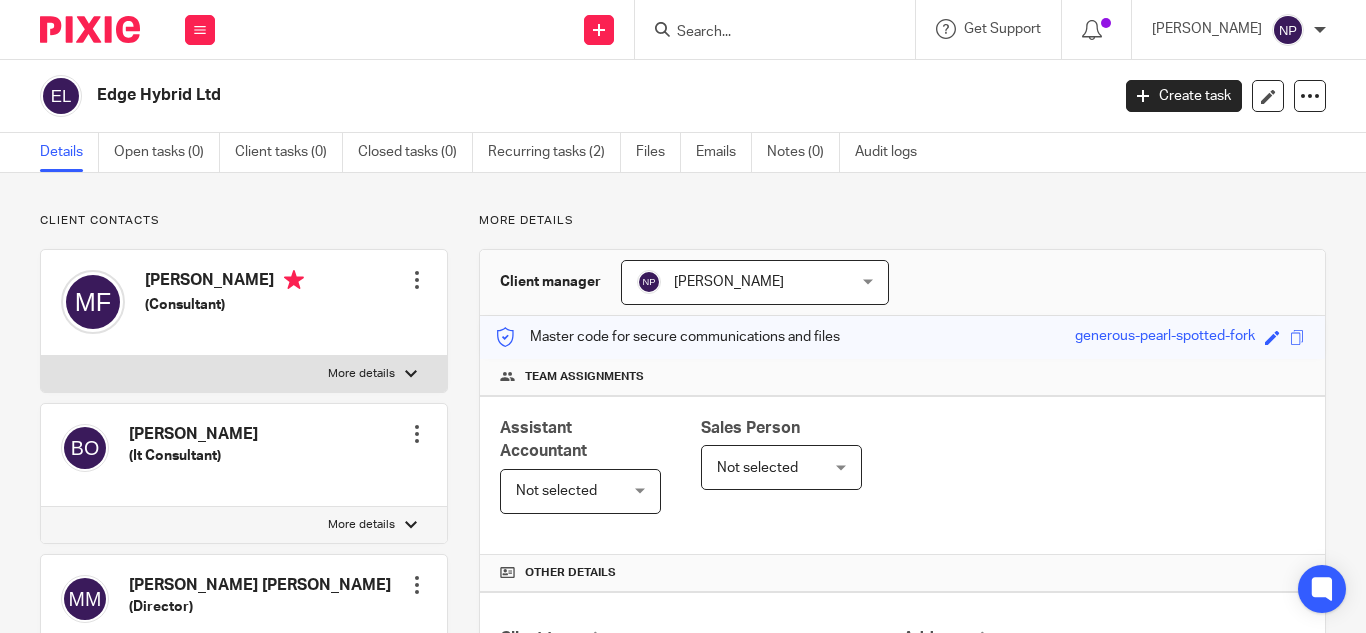 scroll, scrollTop: 0, scrollLeft: 0, axis: both 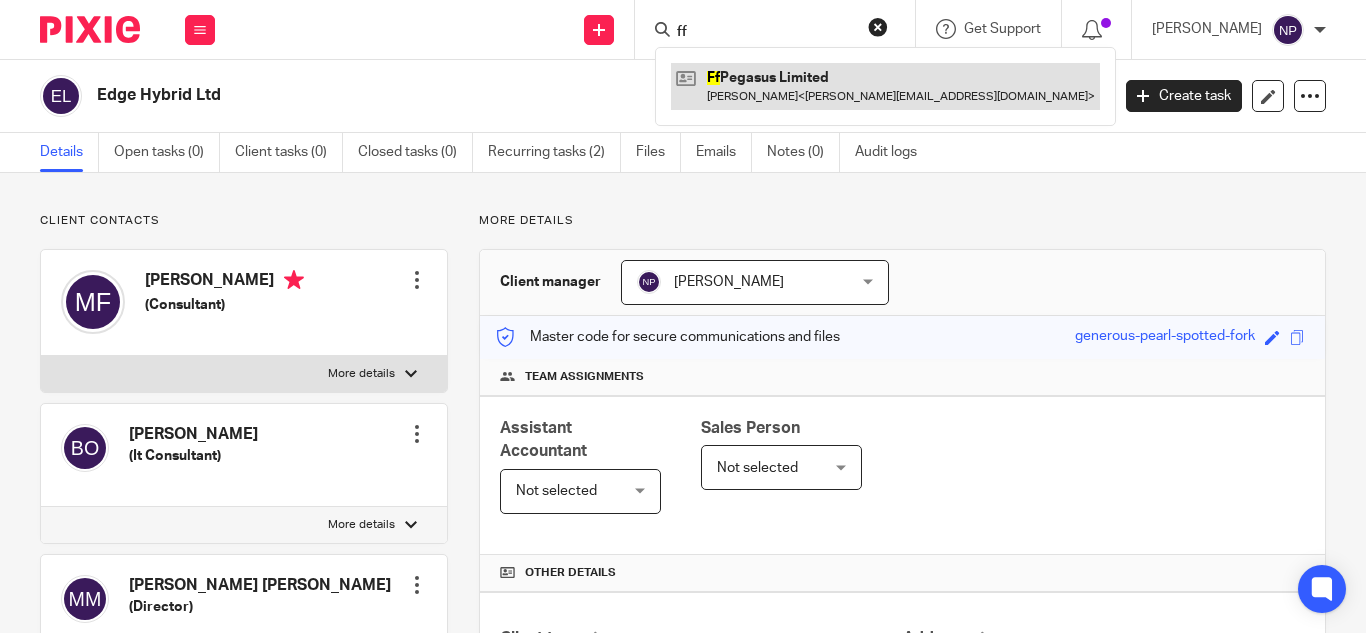 type on "ff" 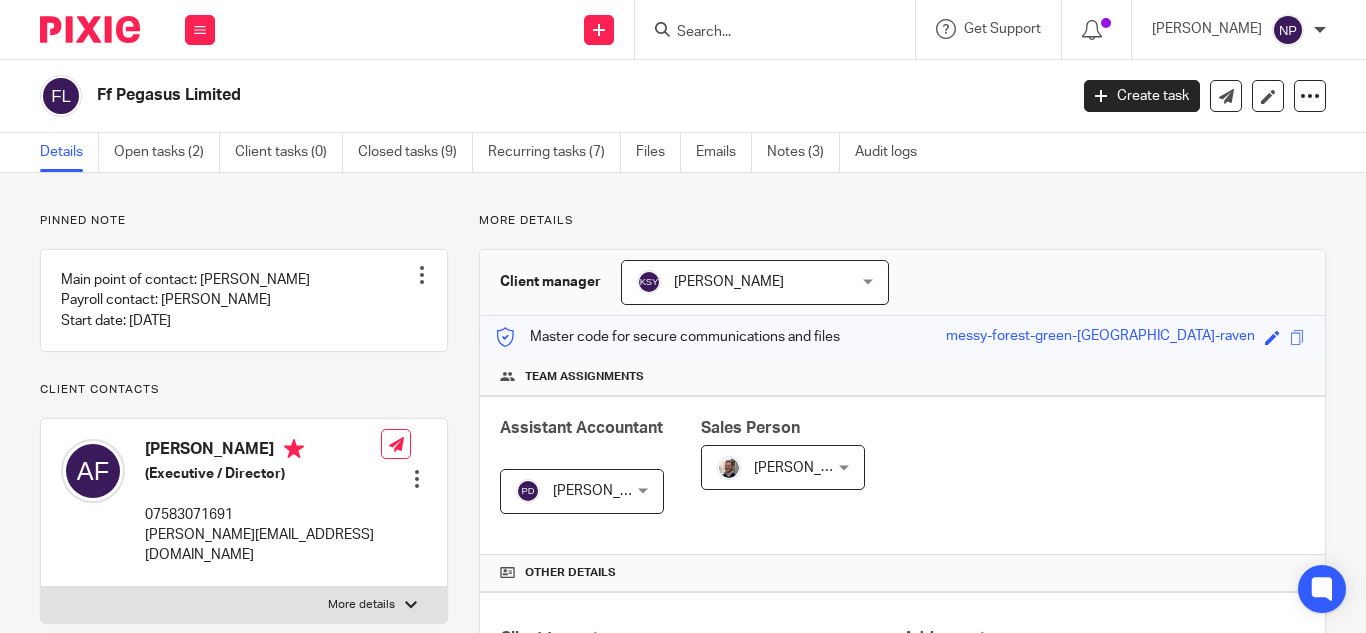 scroll, scrollTop: 0, scrollLeft: 0, axis: both 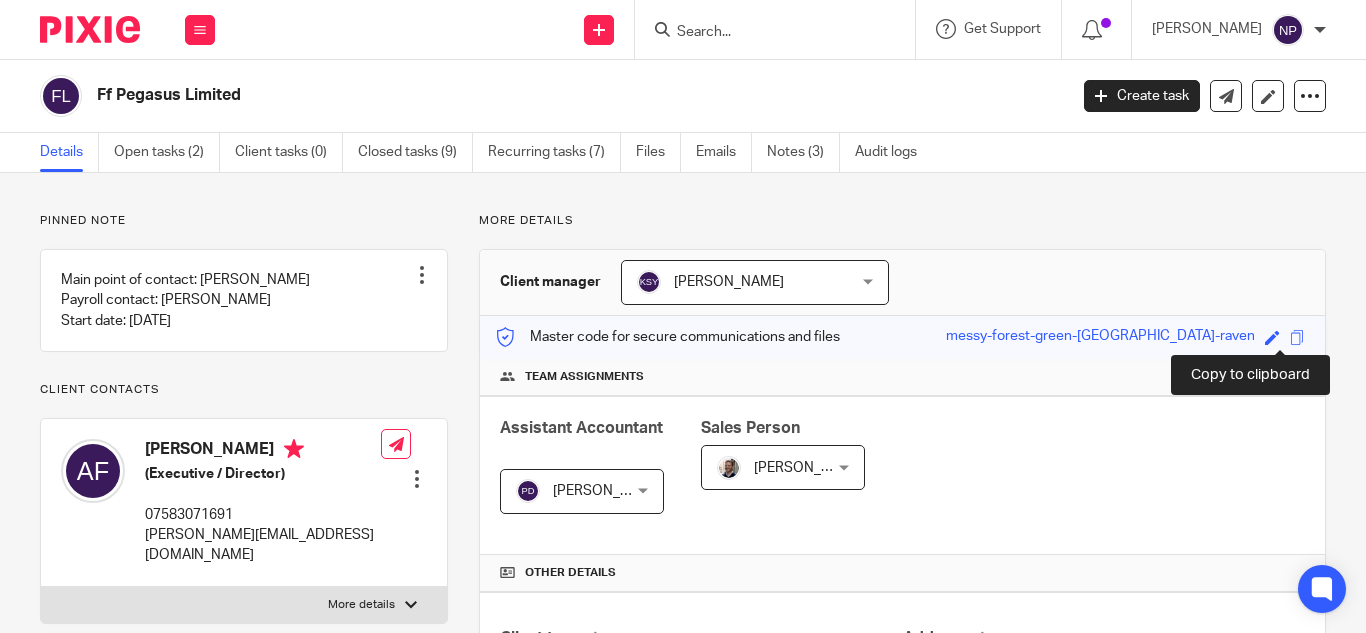 click at bounding box center [1297, 337] 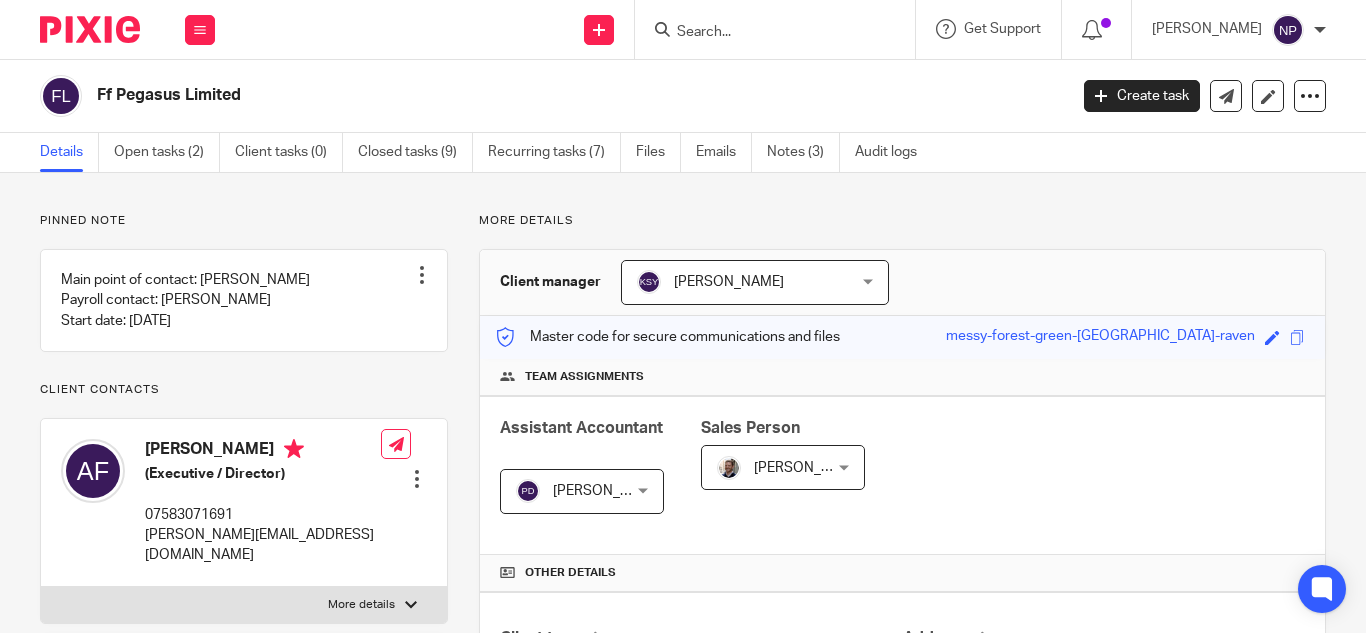 click at bounding box center [775, 29] 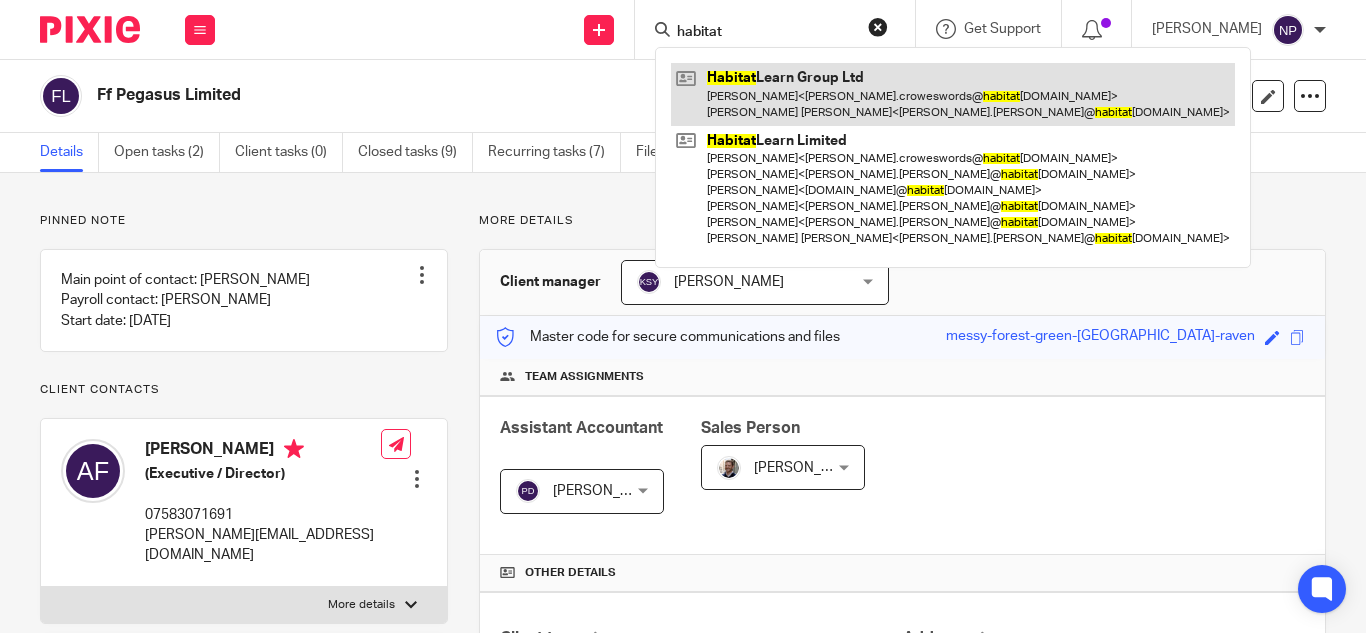 type on "habitat" 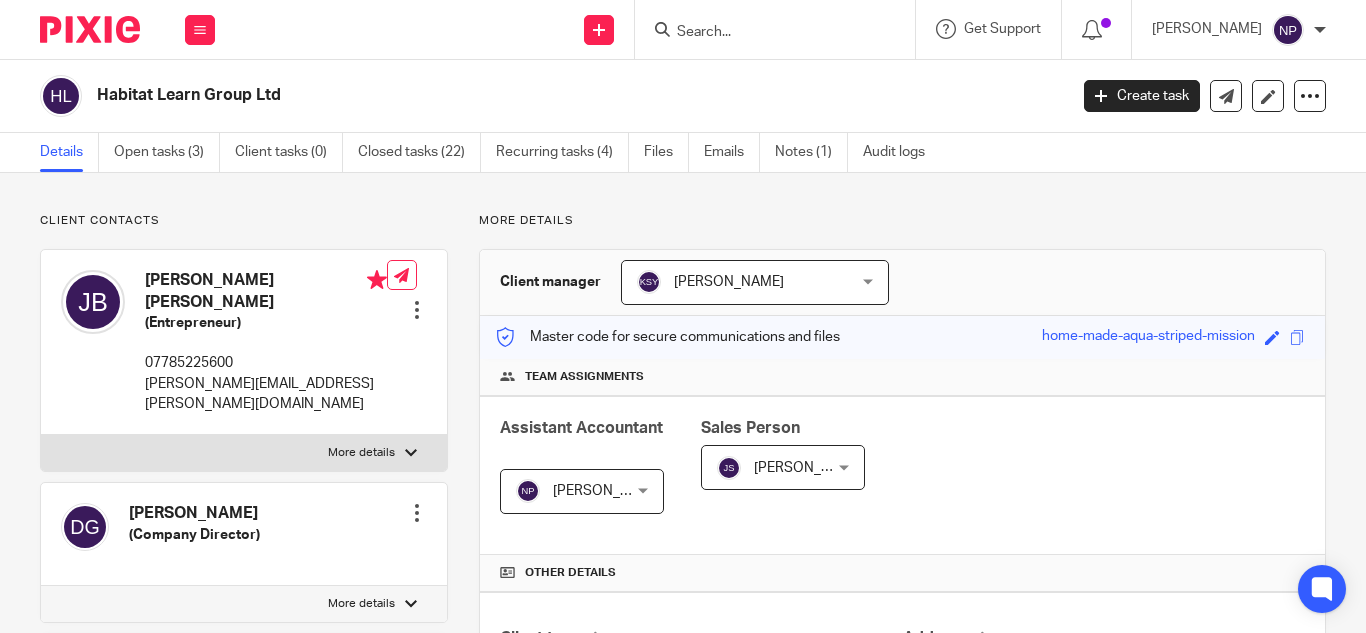 scroll, scrollTop: 0, scrollLeft: 0, axis: both 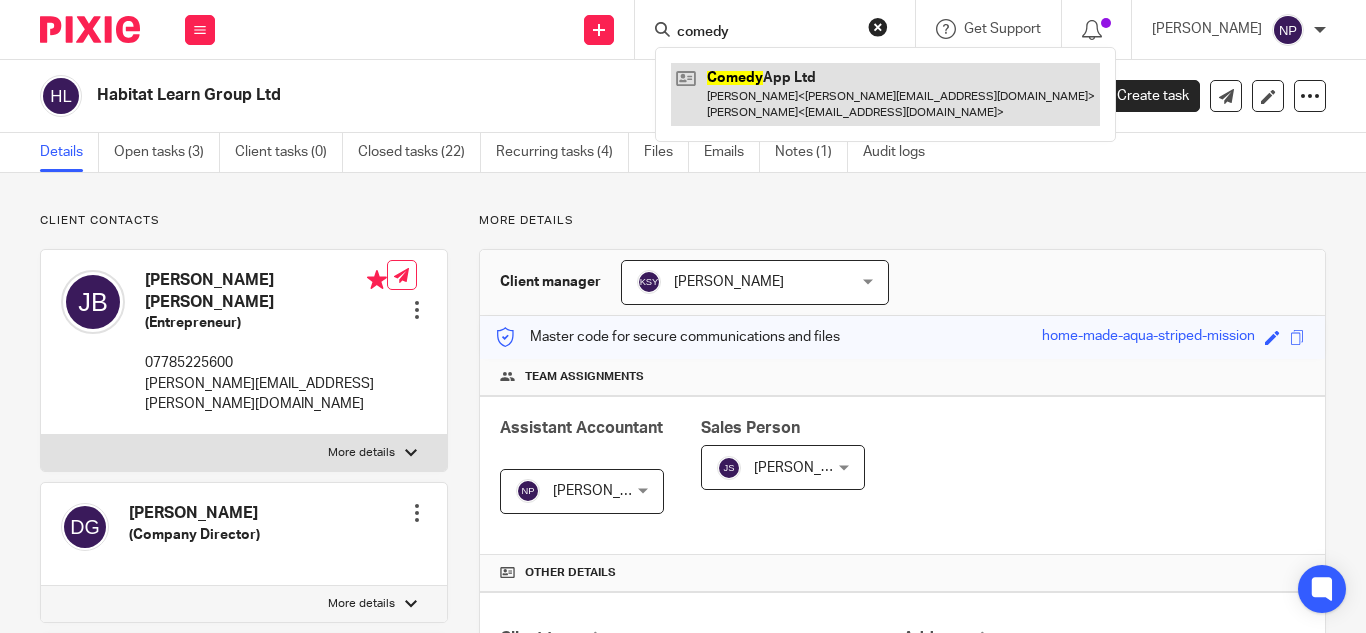 type on "comedy" 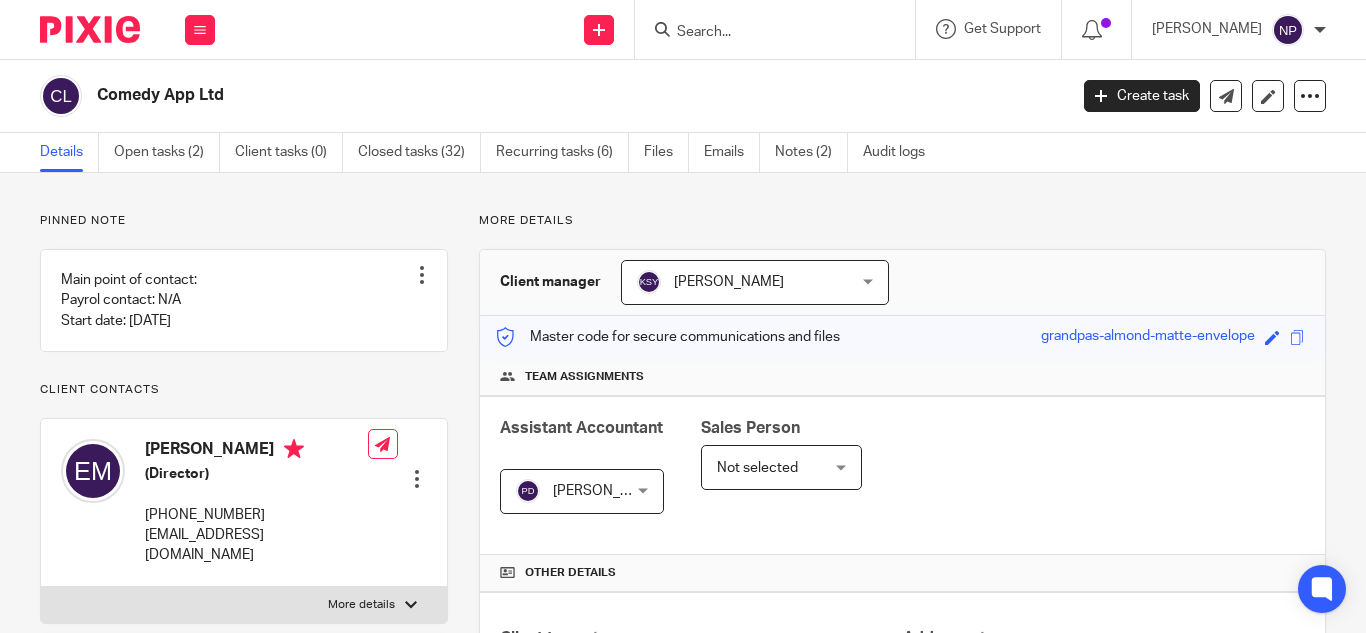 scroll, scrollTop: 0, scrollLeft: 0, axis: both 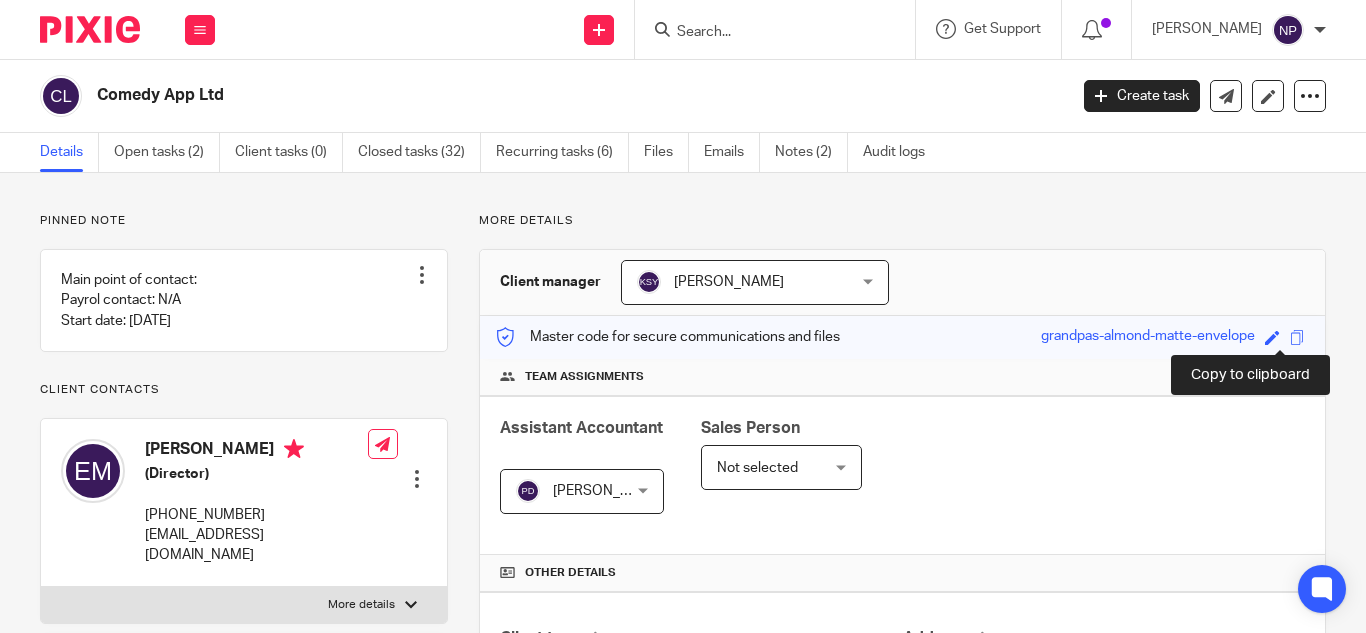 click at bounding box center (1297, 337) 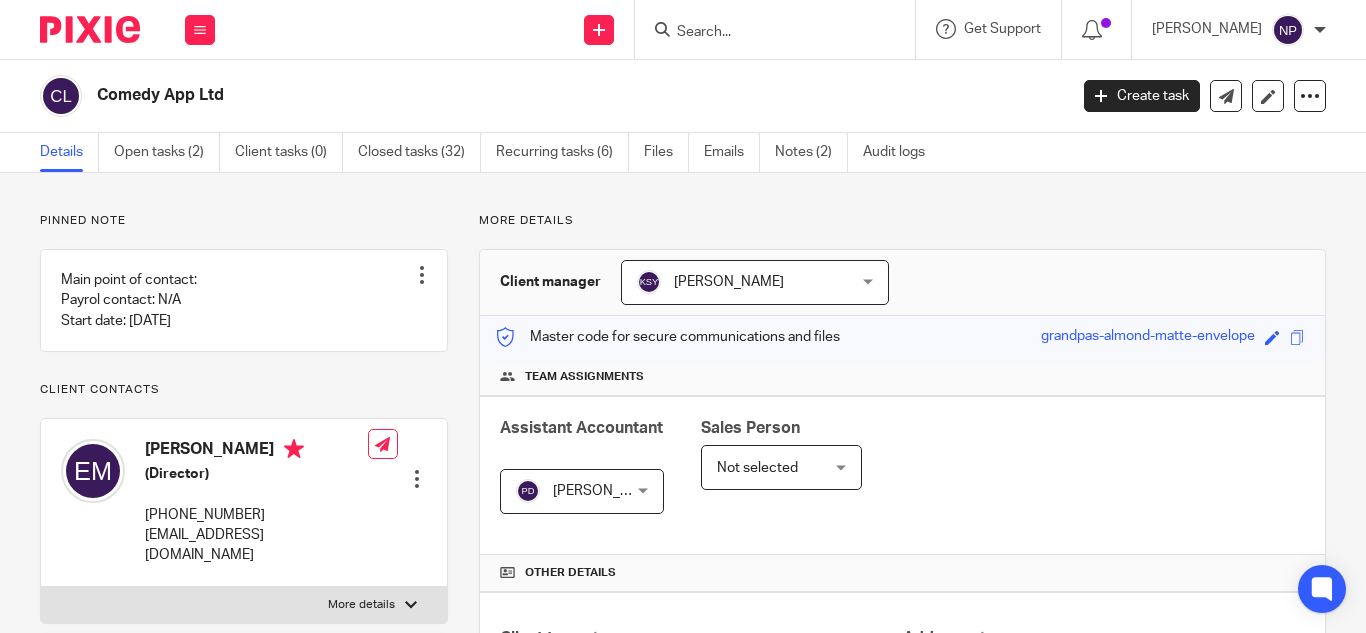click at bounding box center [765, 33] 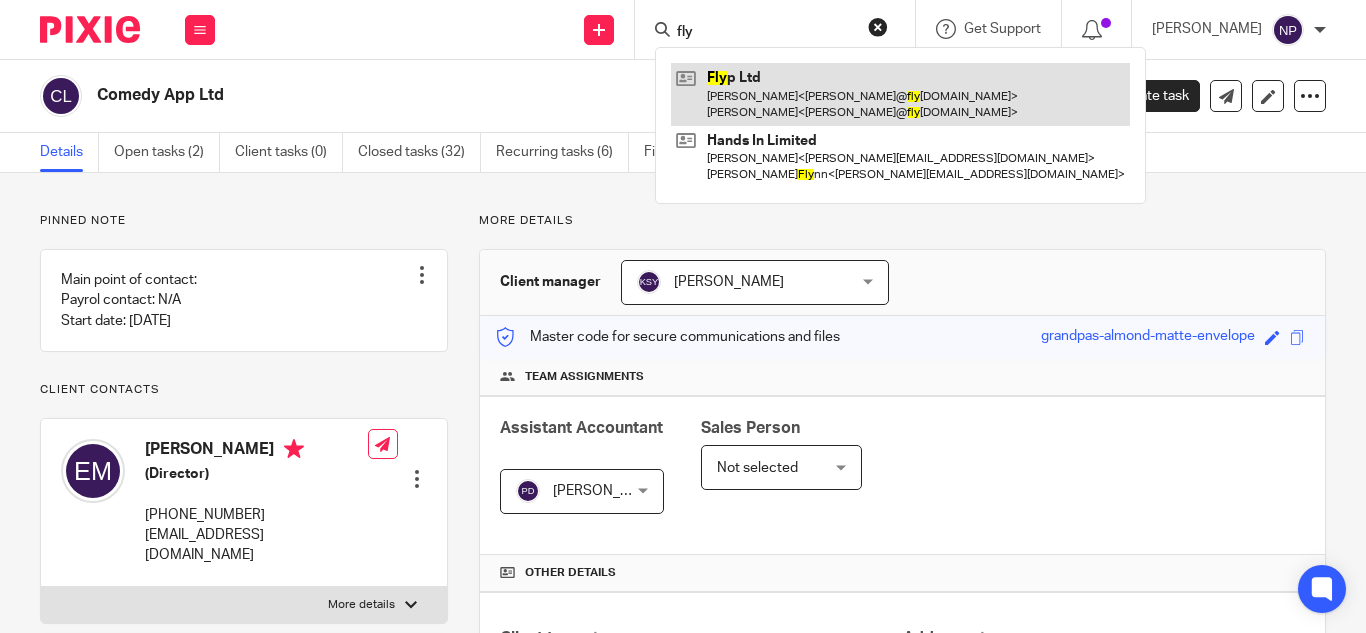 type on "fly" 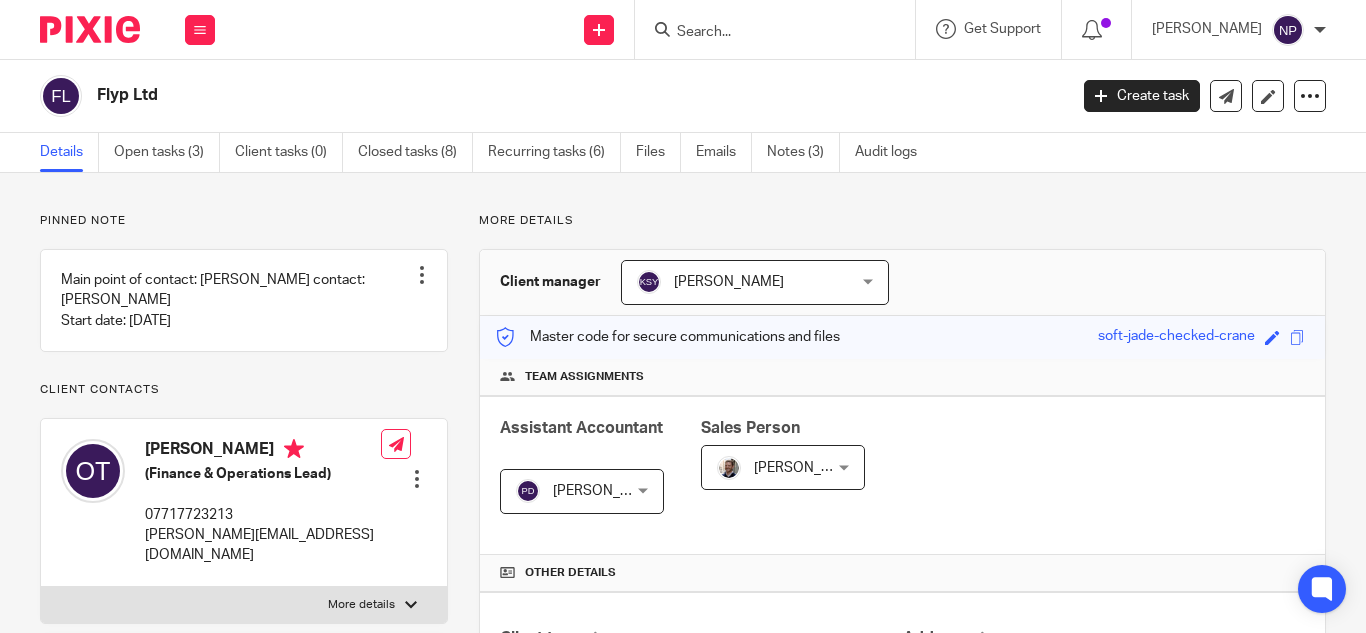 scroll, scrollTop: 0, scrollLeft: 0, axis: both 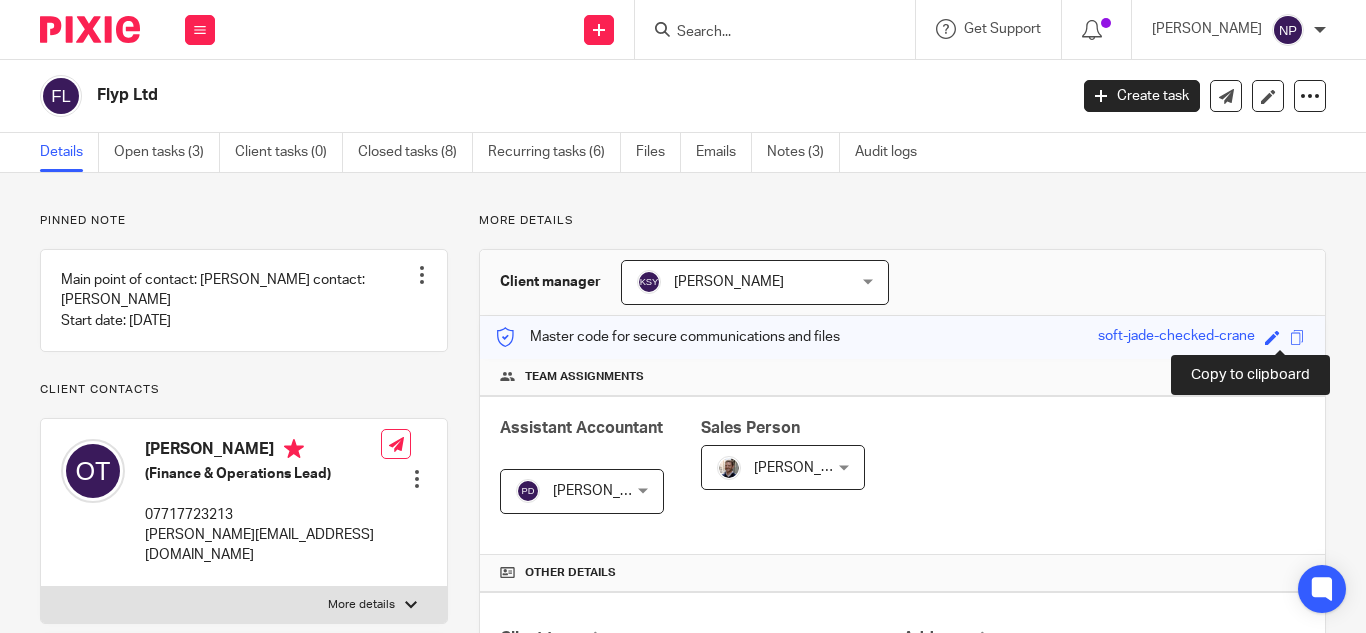 click at bounding box center (1297, 337) 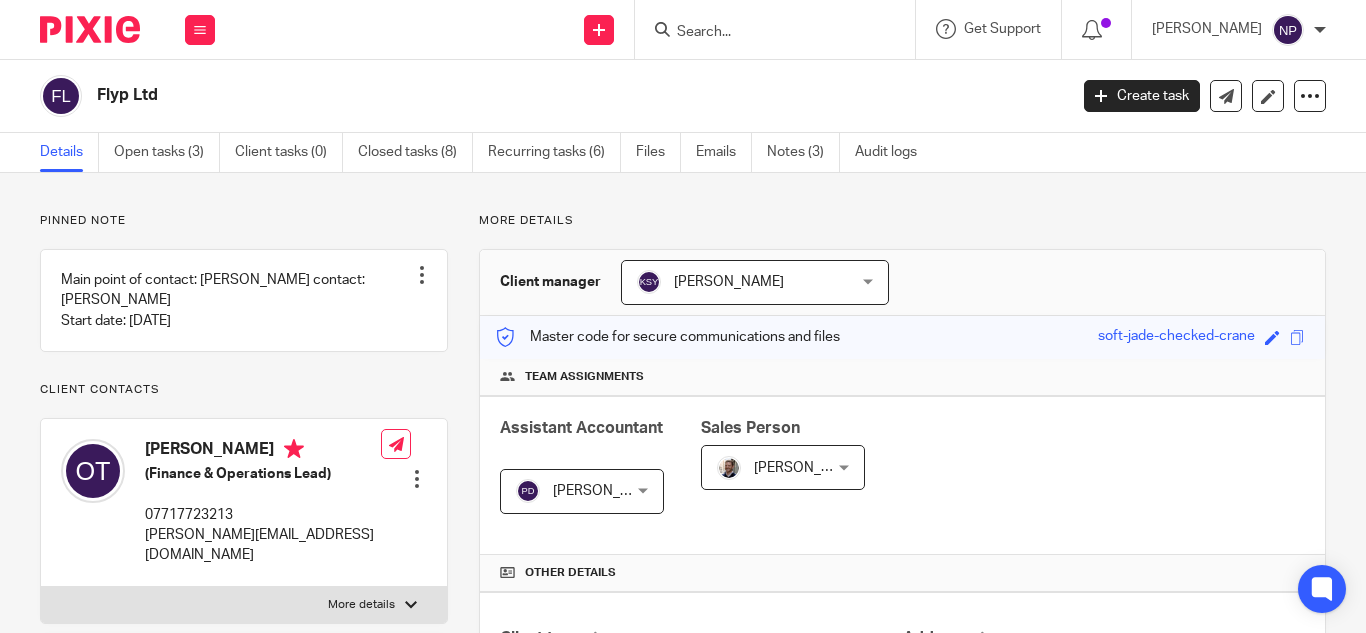 click at bounding box center (765, 33) 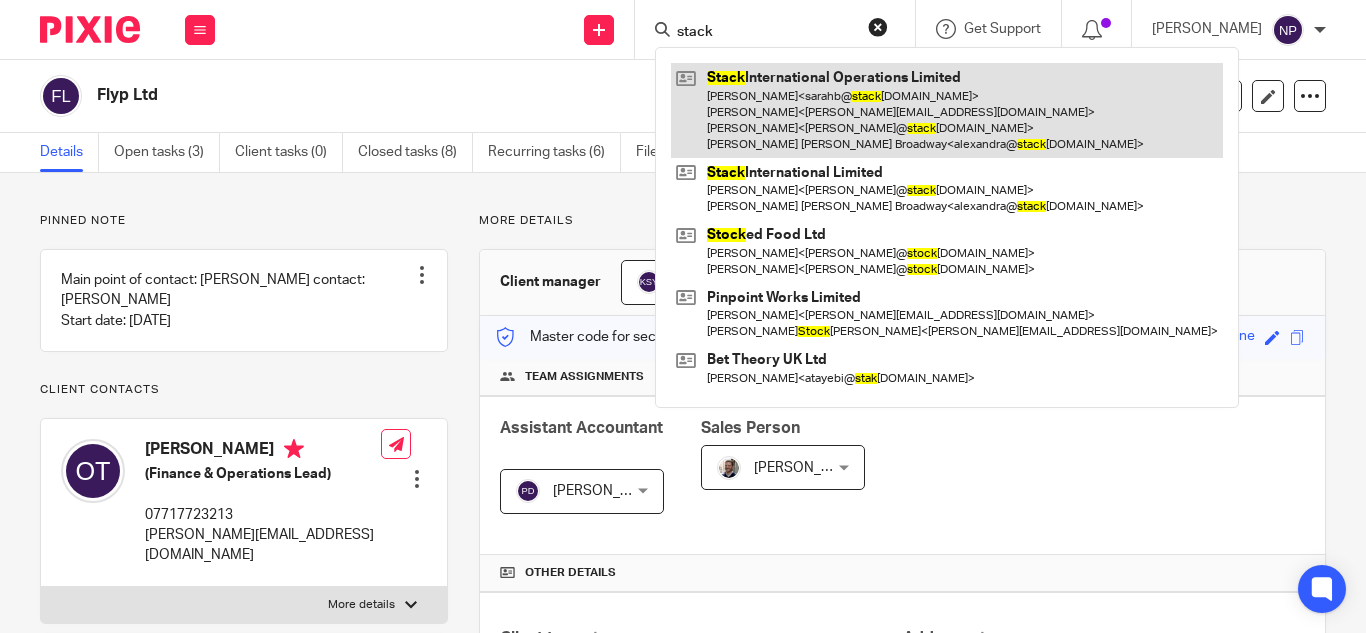 type on "stack" 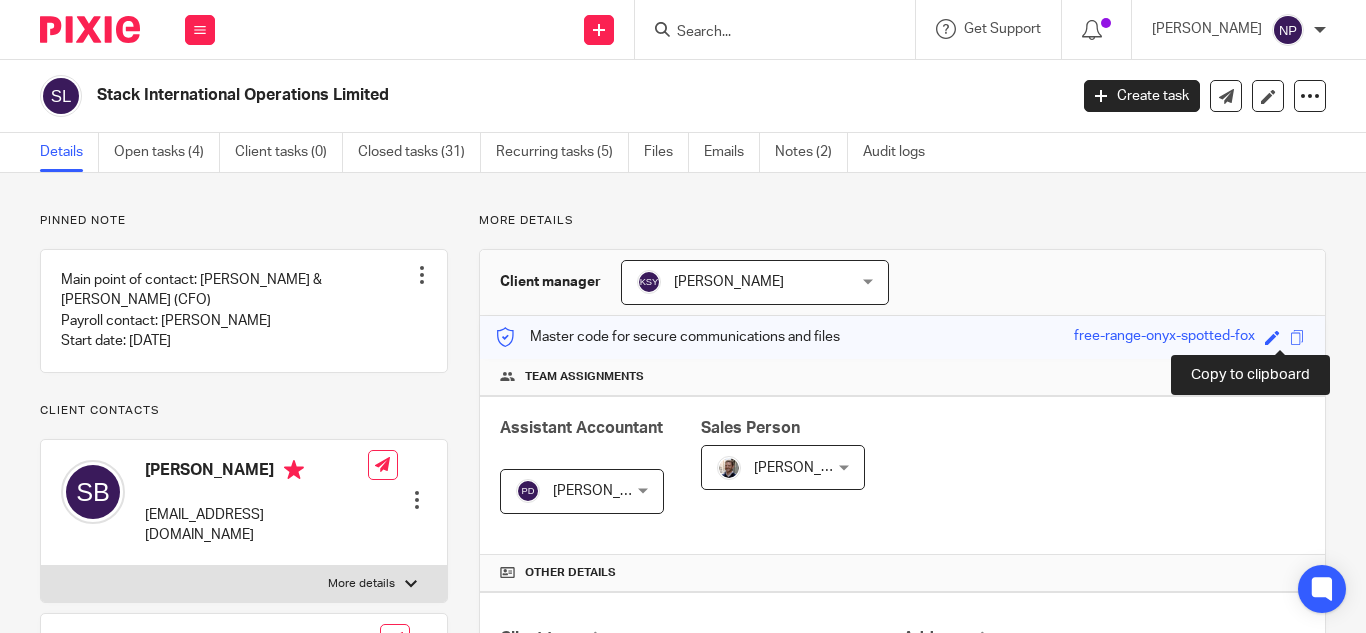 scroll, scrollTop: 0, scrollLeft: 0, axis: both 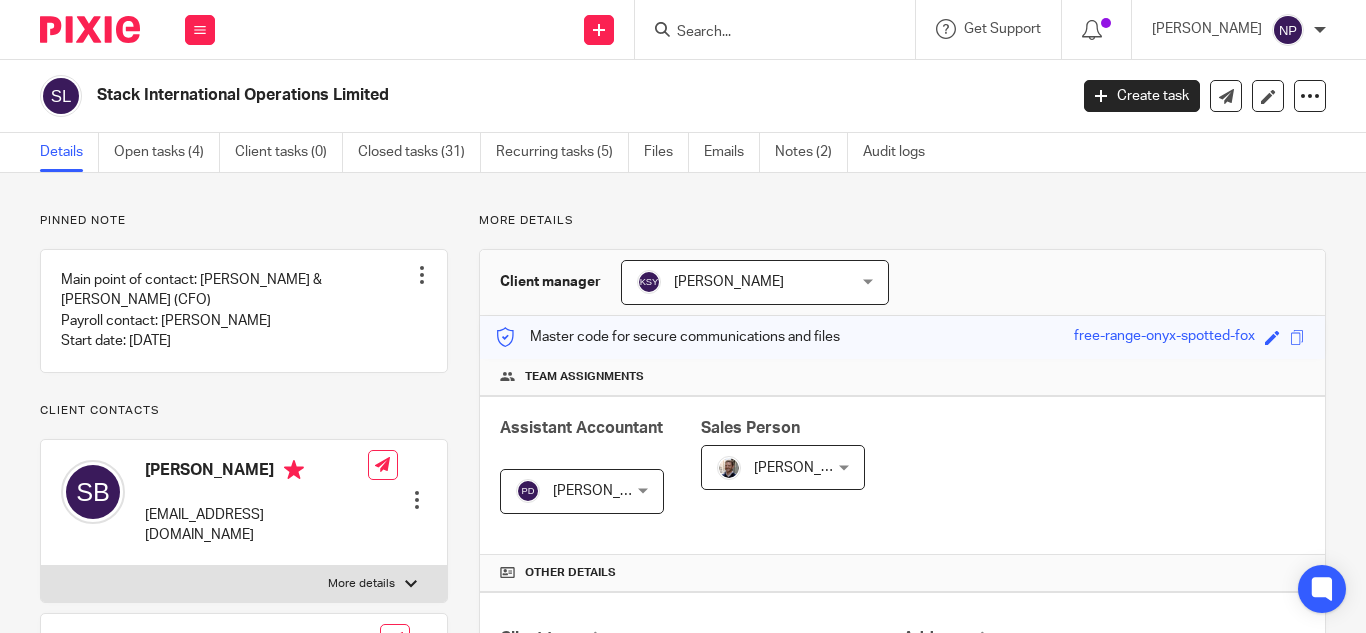 click at bounding box center [765, 33] 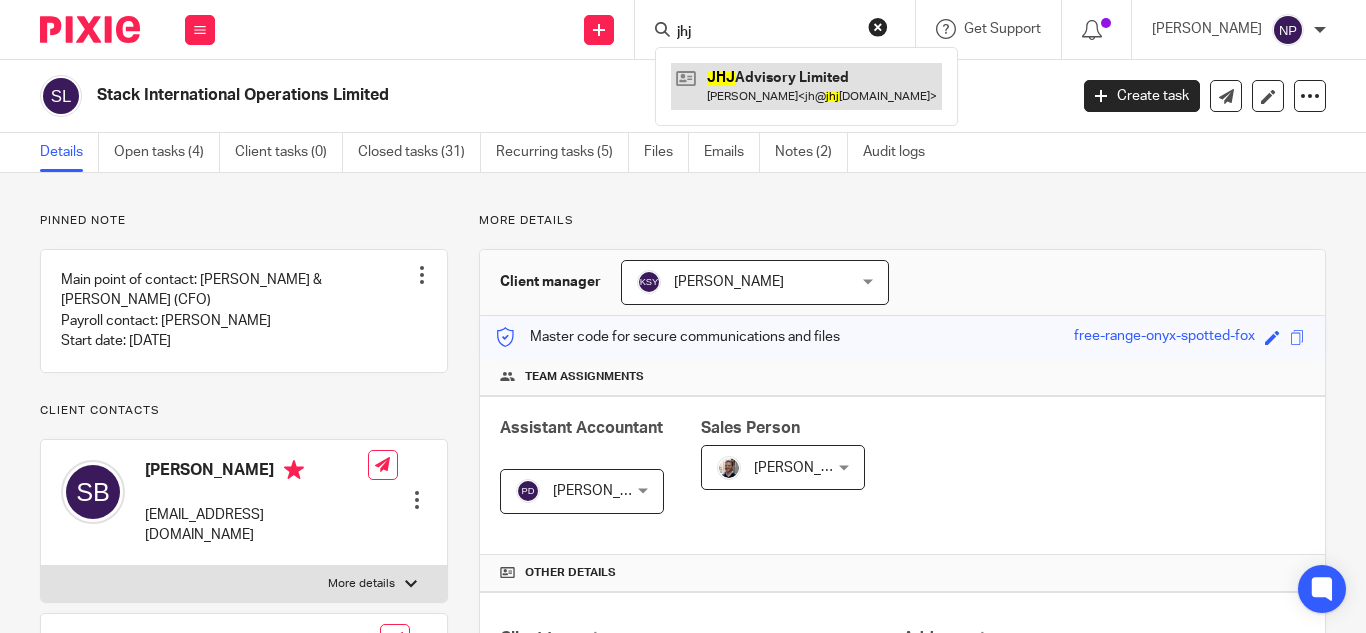type on "jhj" 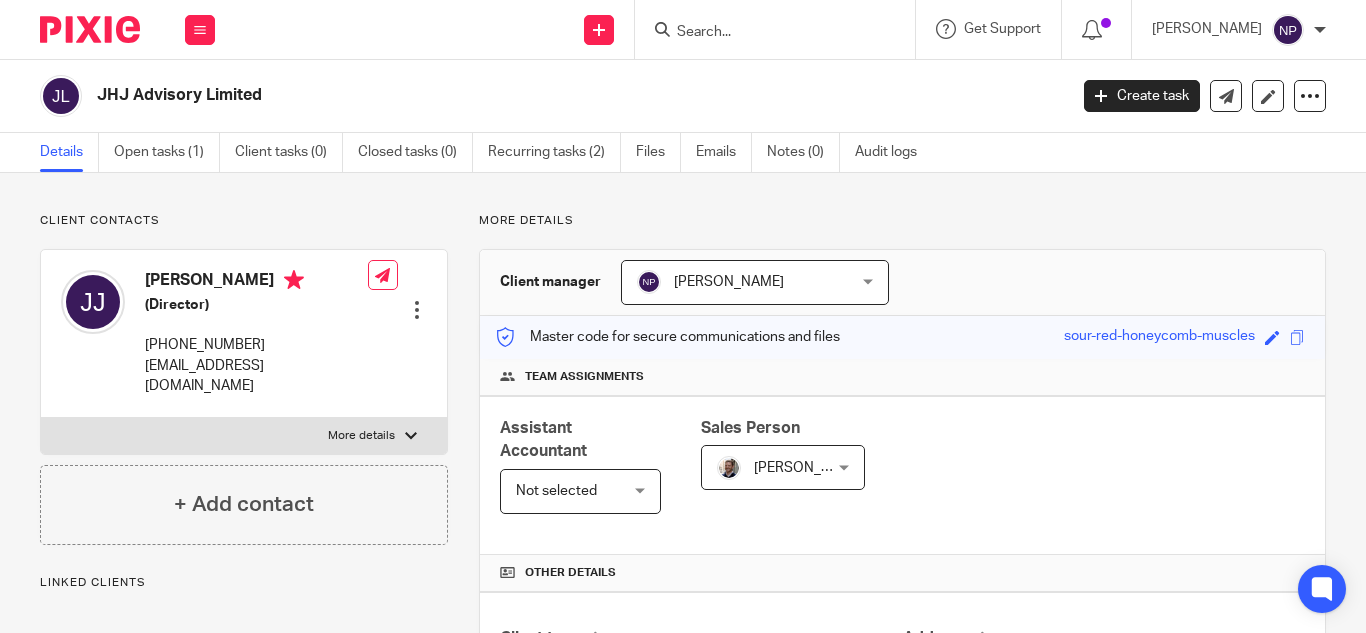 scroll, scrollTop: 0, scrollLeft: 0, axis: both 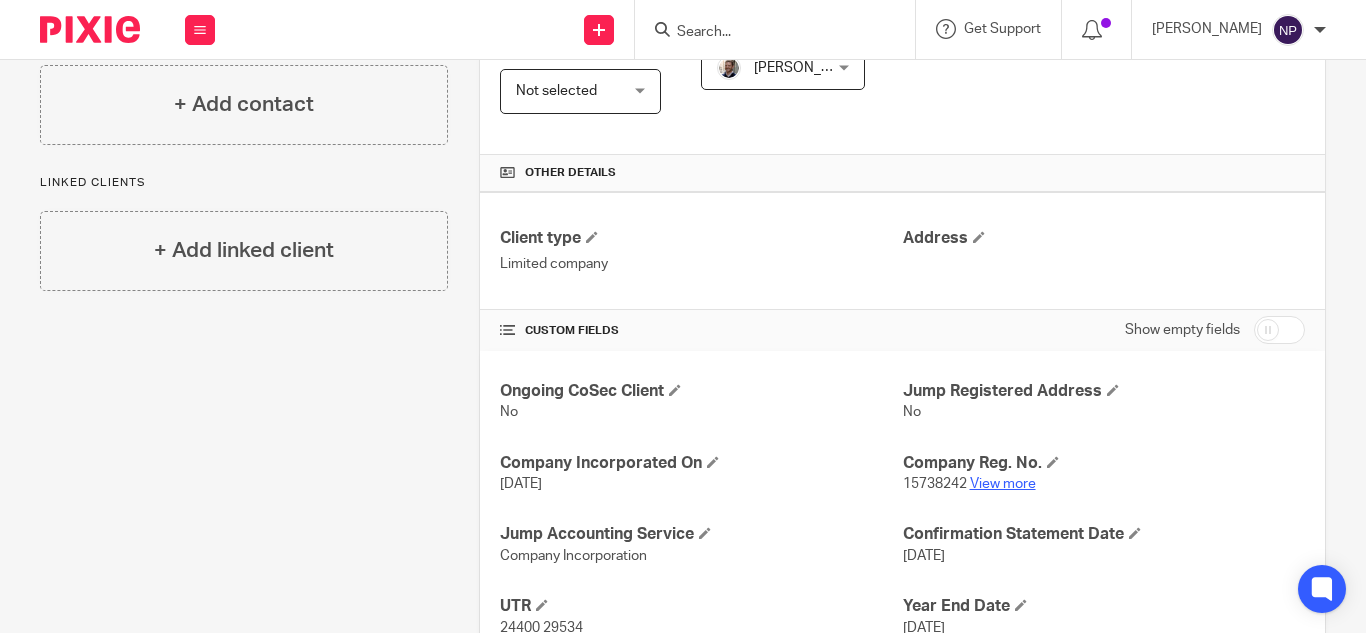 click on "View more" at bounding box center [1003, 484] 